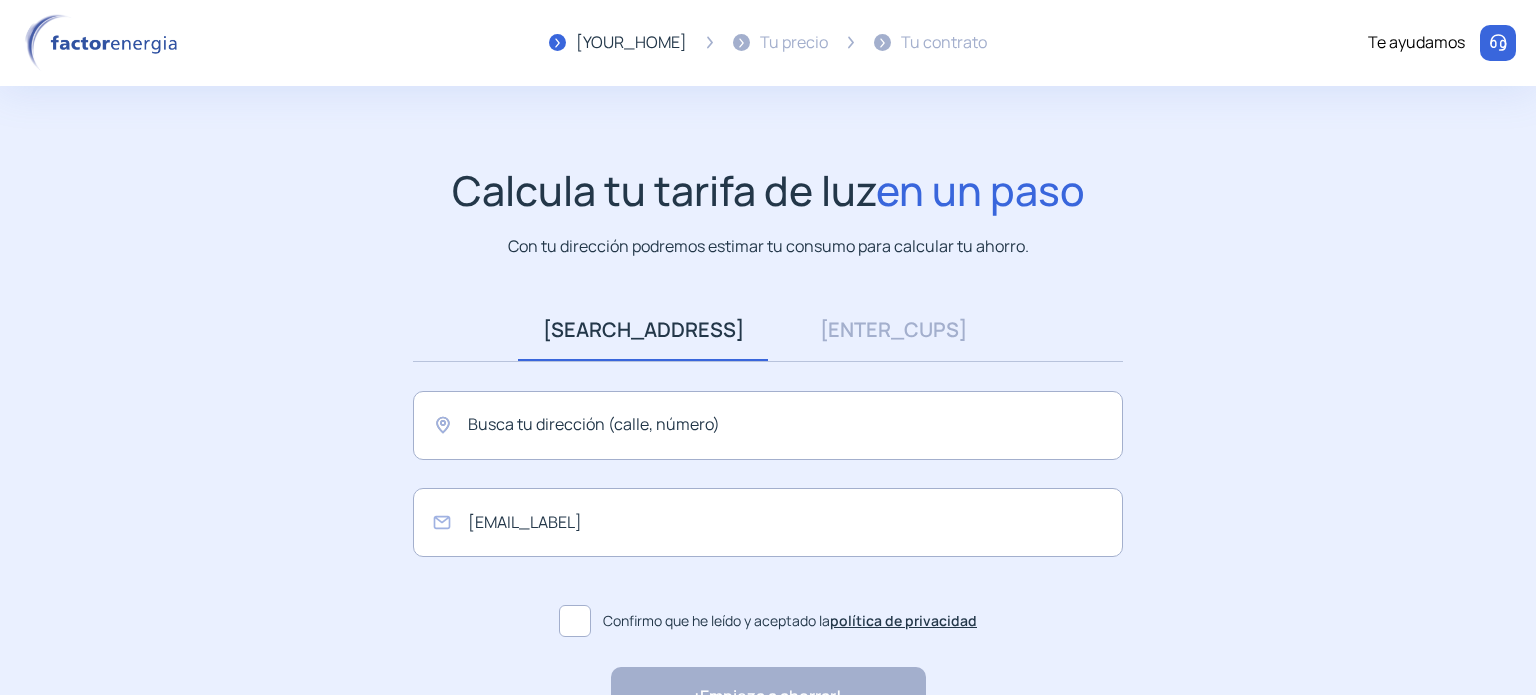 scroll, scrollTop: 0, scrollLeft: 0, axis: both 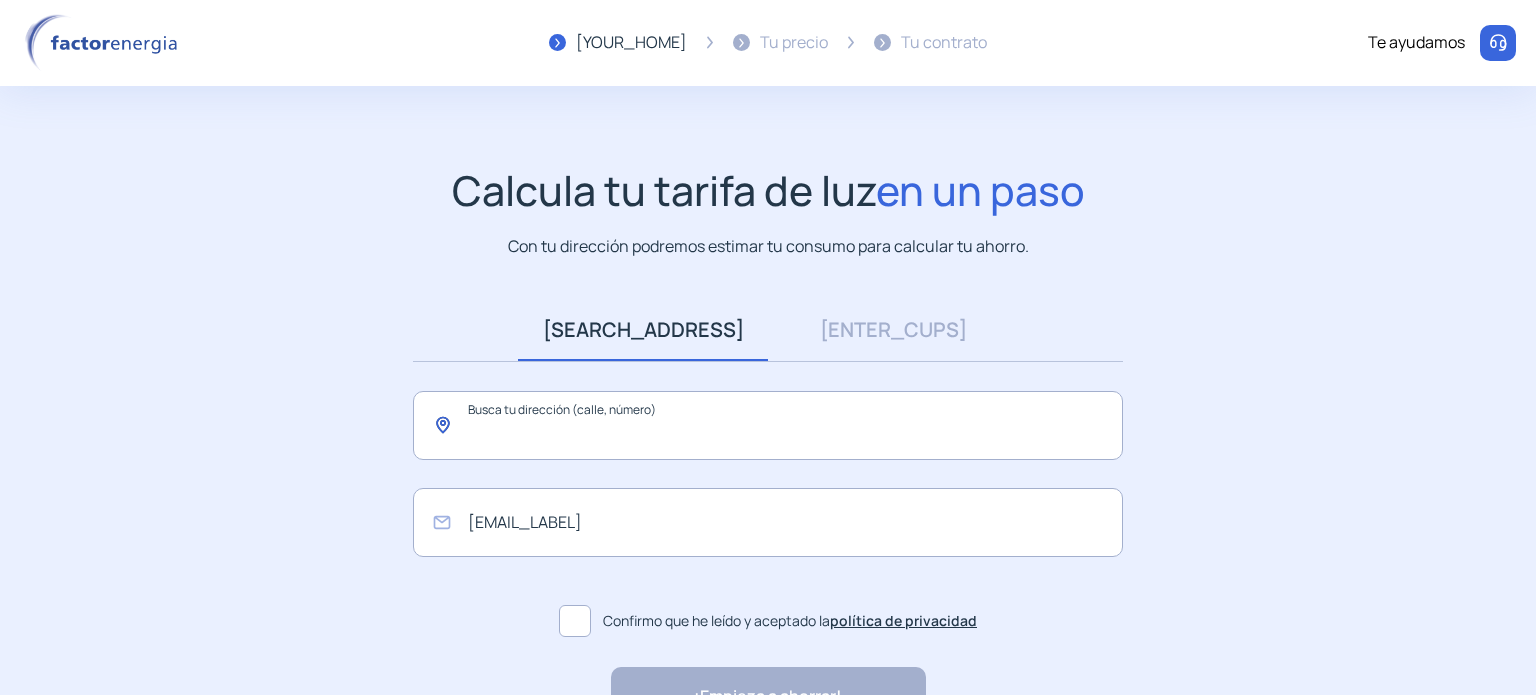 click at bounding box center (768, 425) 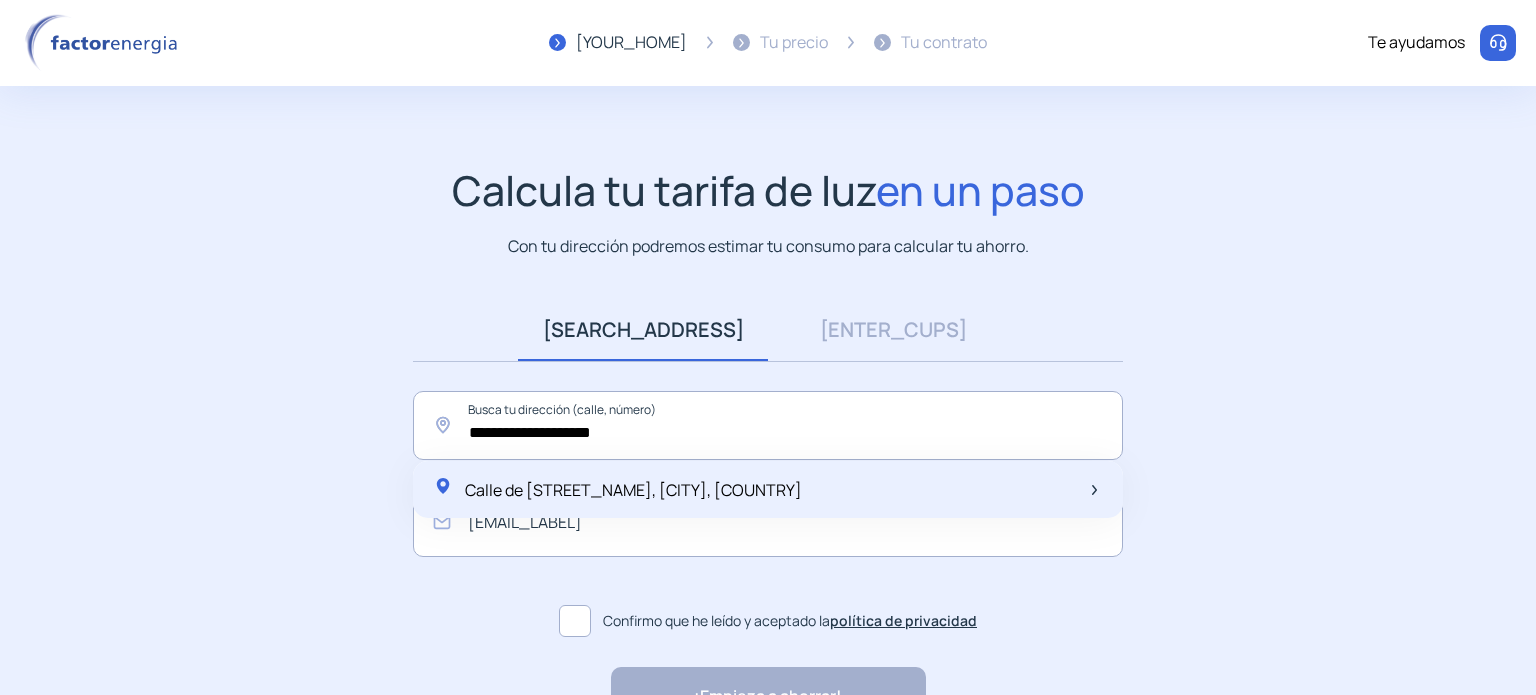 click on "Calle de [STREET_NAME], [CITY], [COUNTRY]" at bounding box center [633, 490] 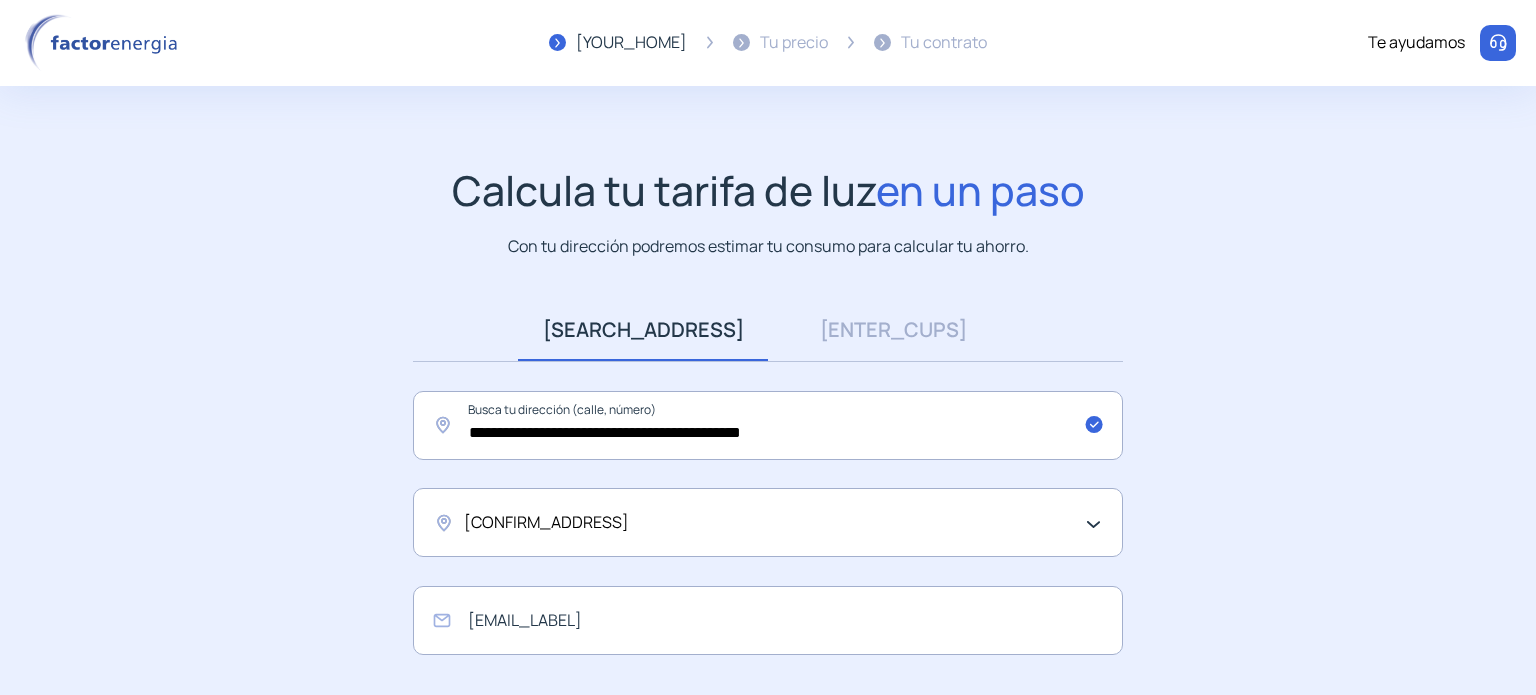 click on "[CONFIRM_ADDRESS]" at bounding box center [763, 523] 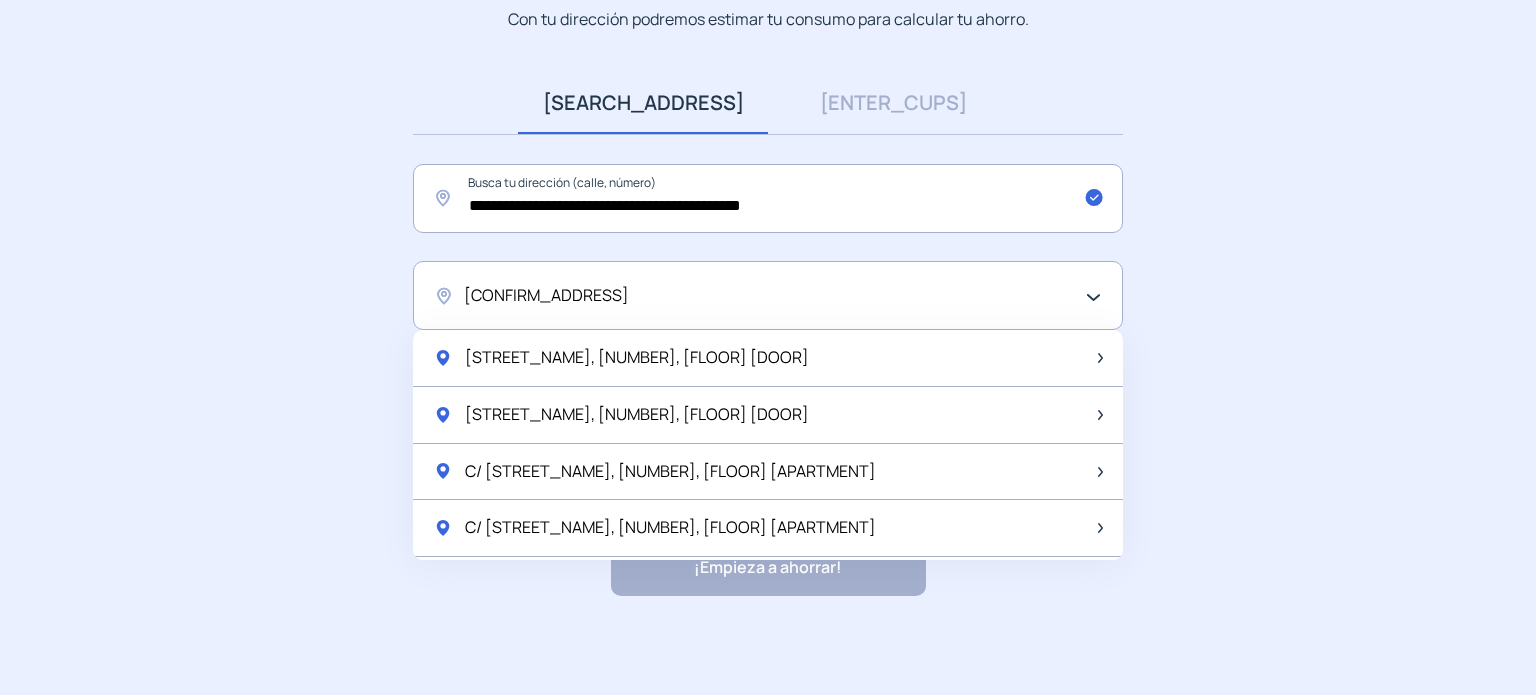 scroll, scrollTop: 203, scrollLeft: 0, axis: vertical 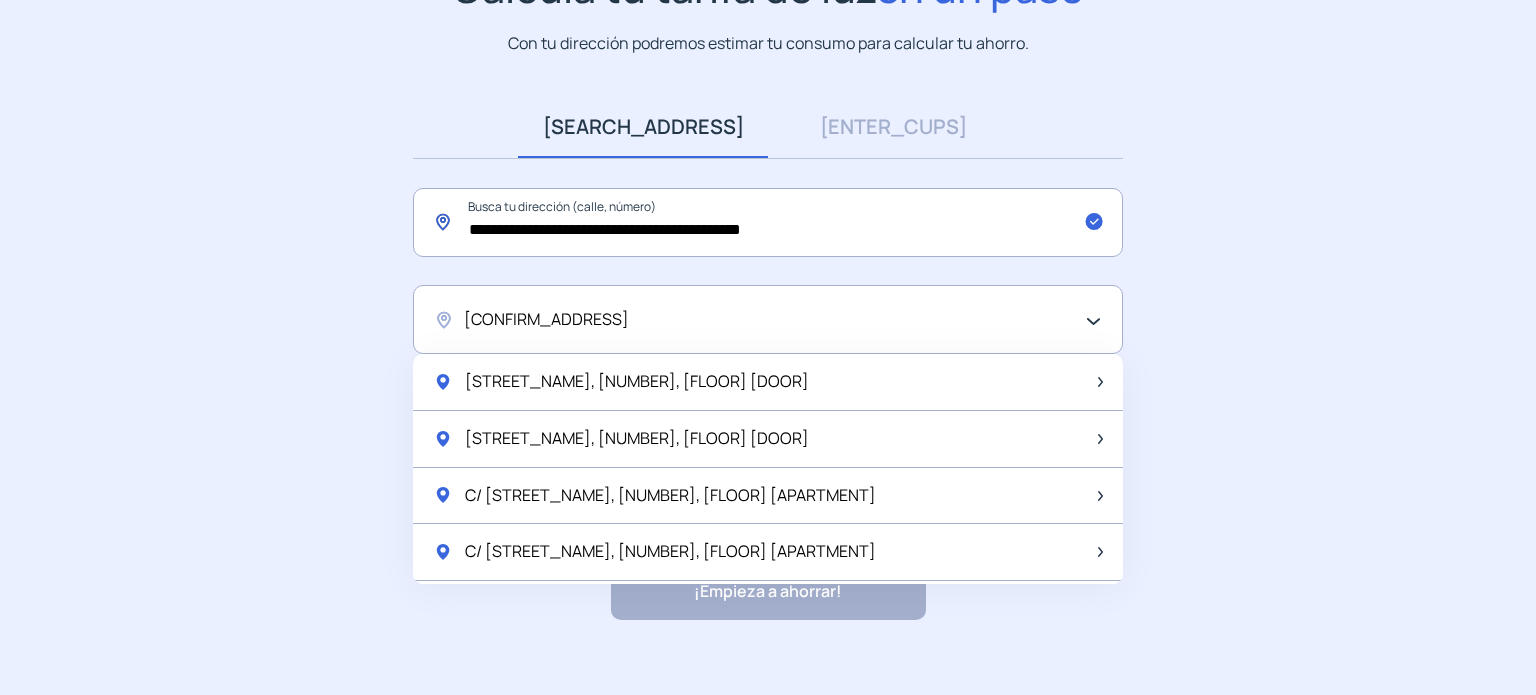 click on "**********" at bounding box center (768, 222) 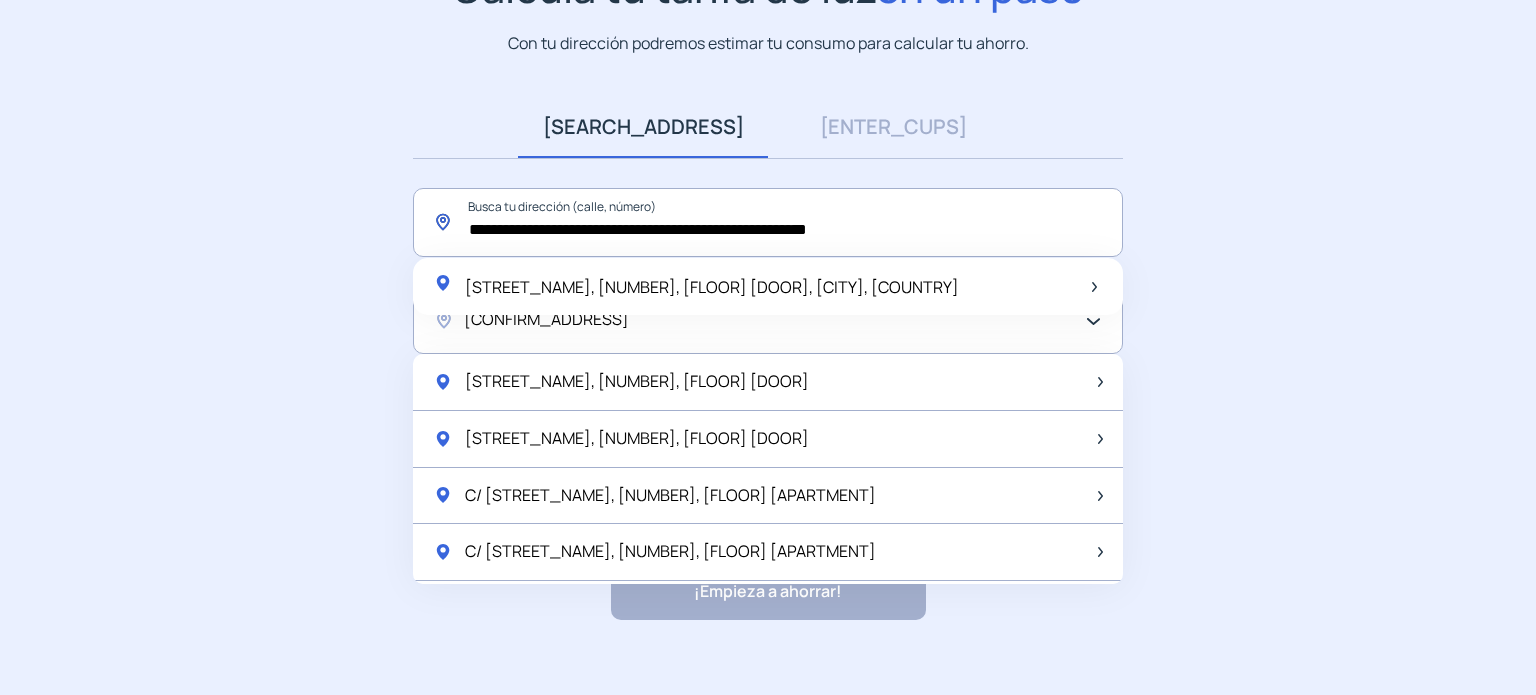 type on "**********" 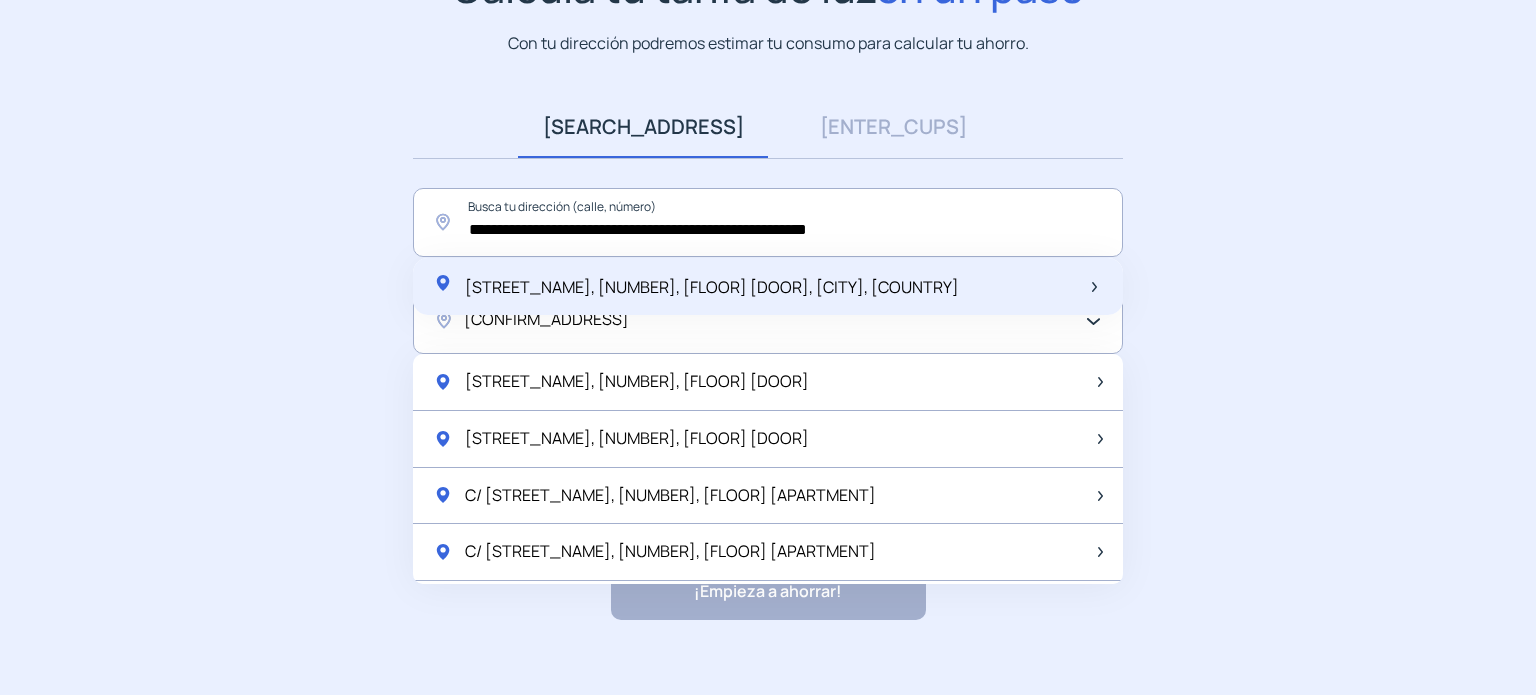 click on "[STREET_NAME], [NUMBER], [FLOOR] [DOOR], [CITY], [COUNTRY]" at bounding box center [768, 287] 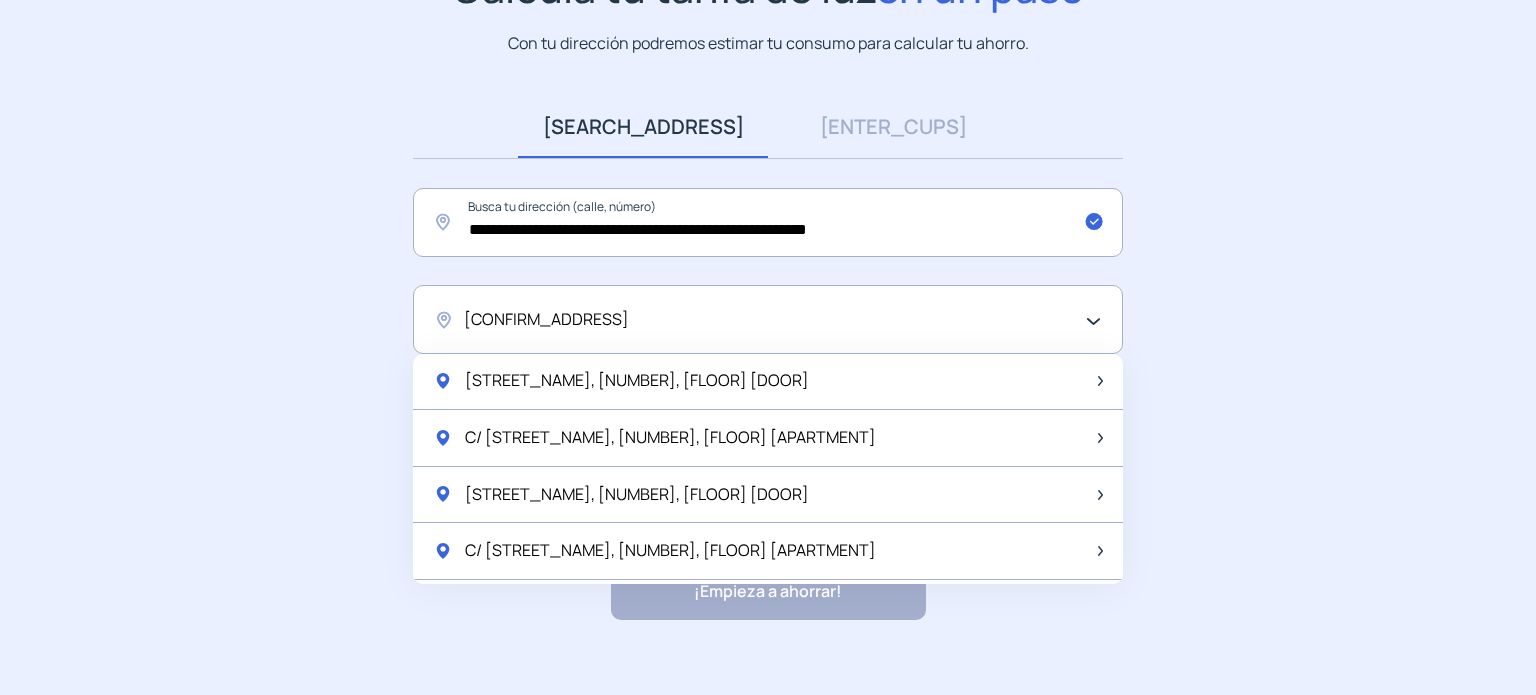 scroll, scrollTop: 468, scrollLeft: 0, axis: vertical 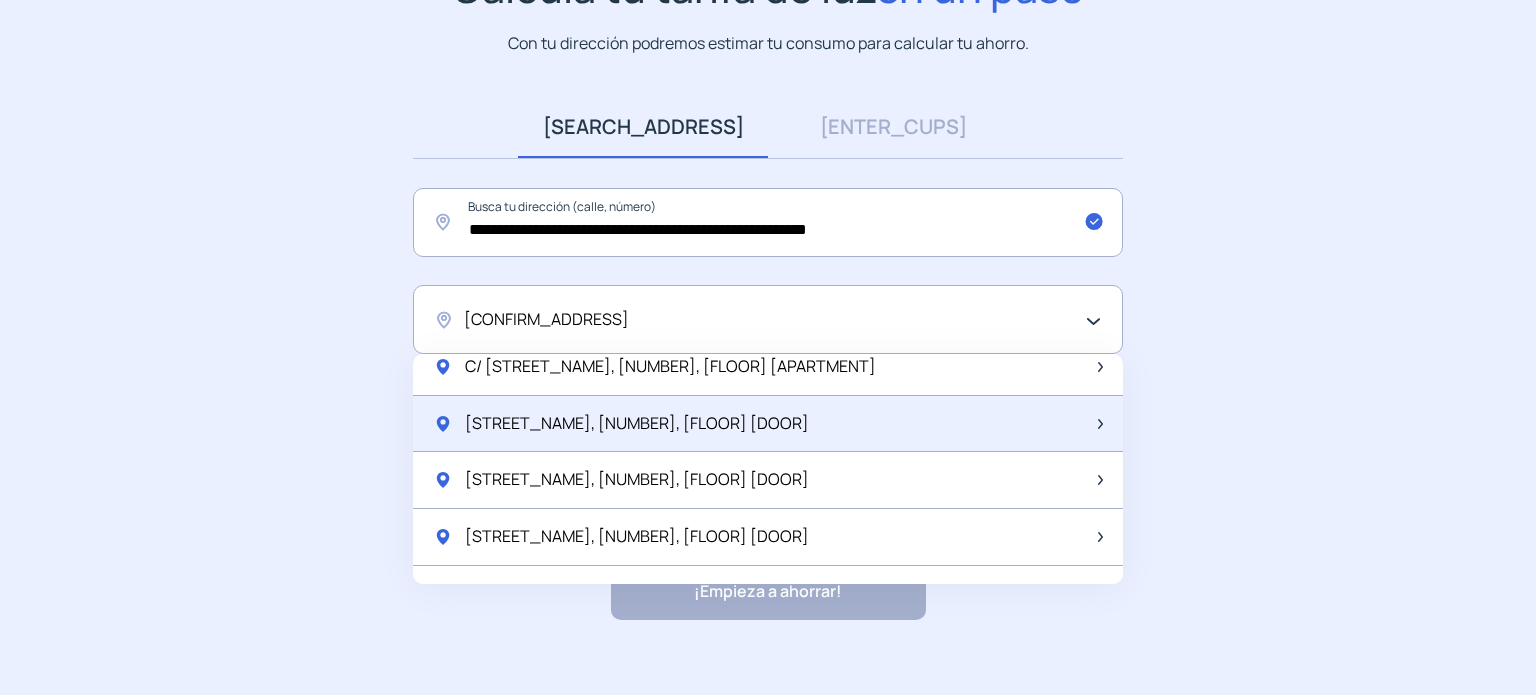 click on "[STREET_NAME], [NUMBER], [FLOOR] [DOOR]" at bounding box center (768, 424) 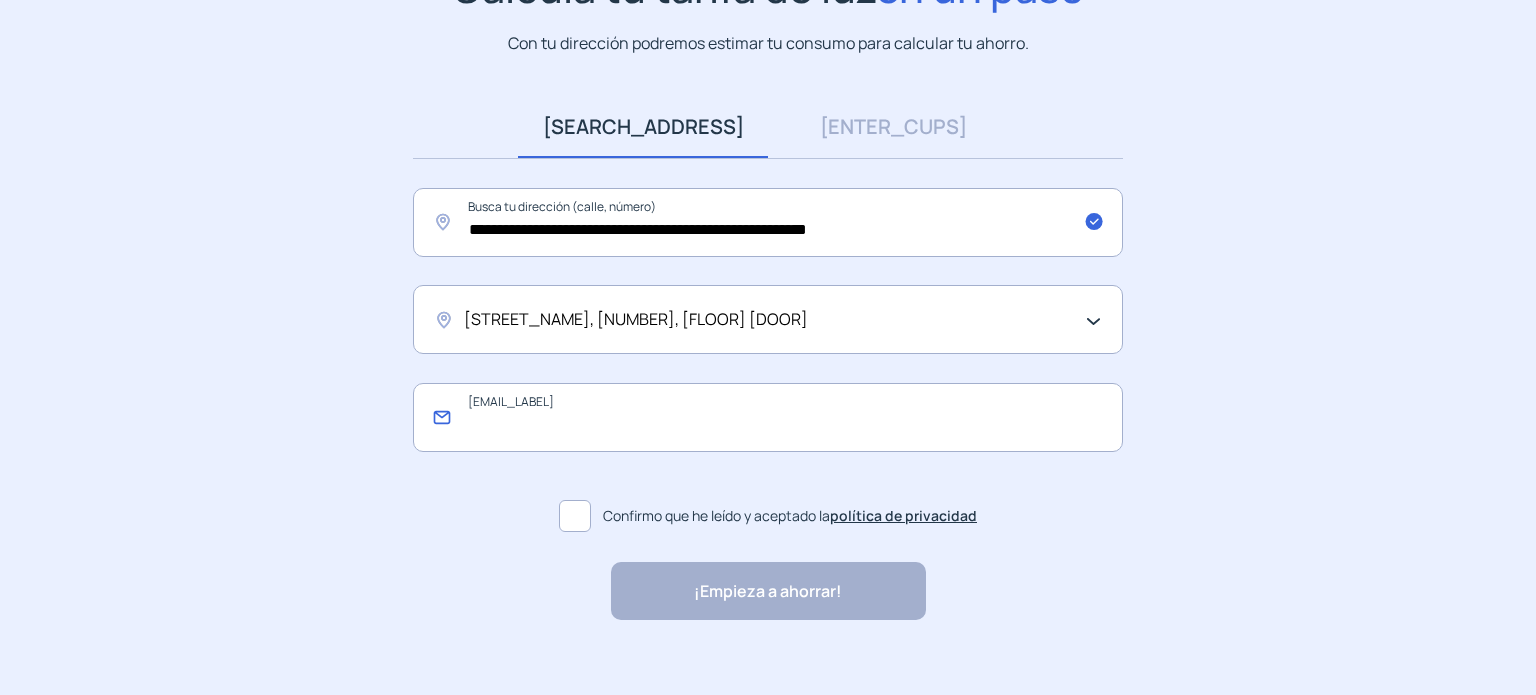 click at bounding box center [768, 417] 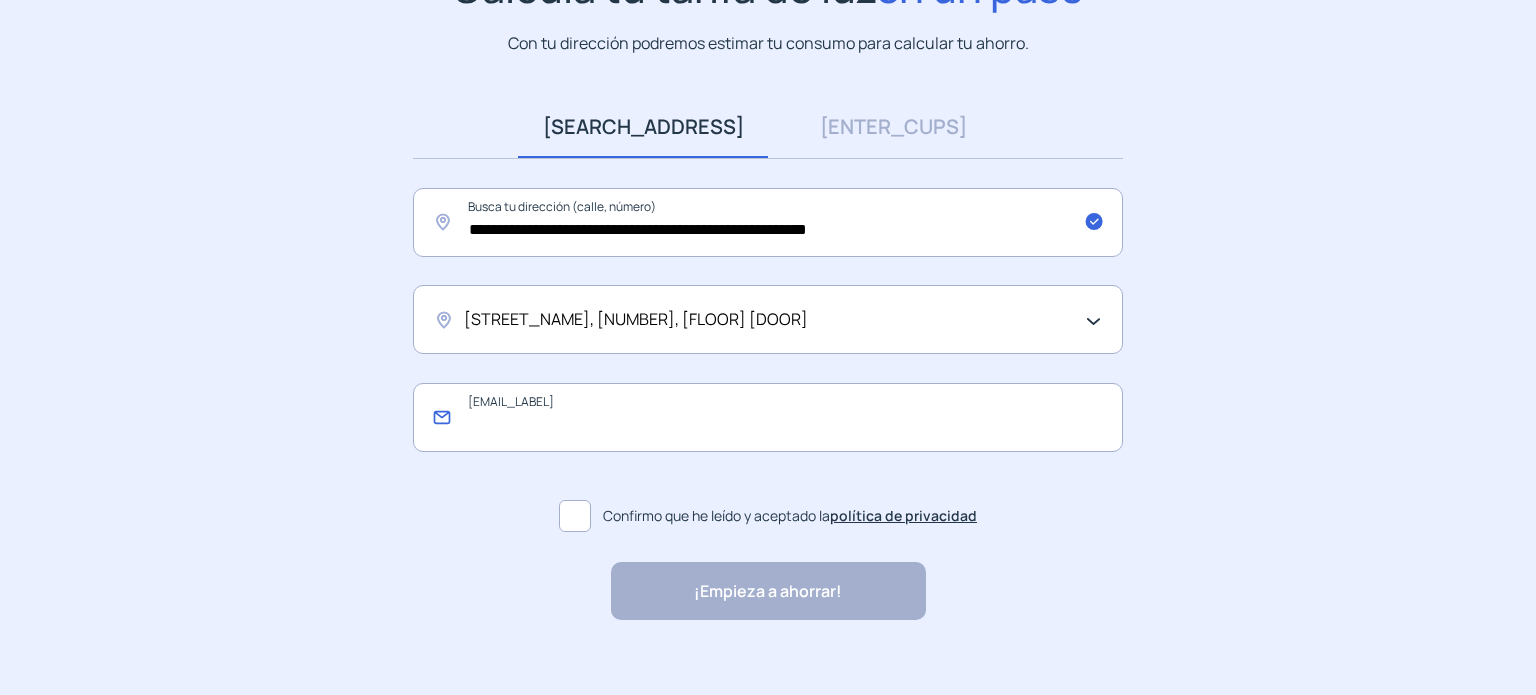 type on "**********" 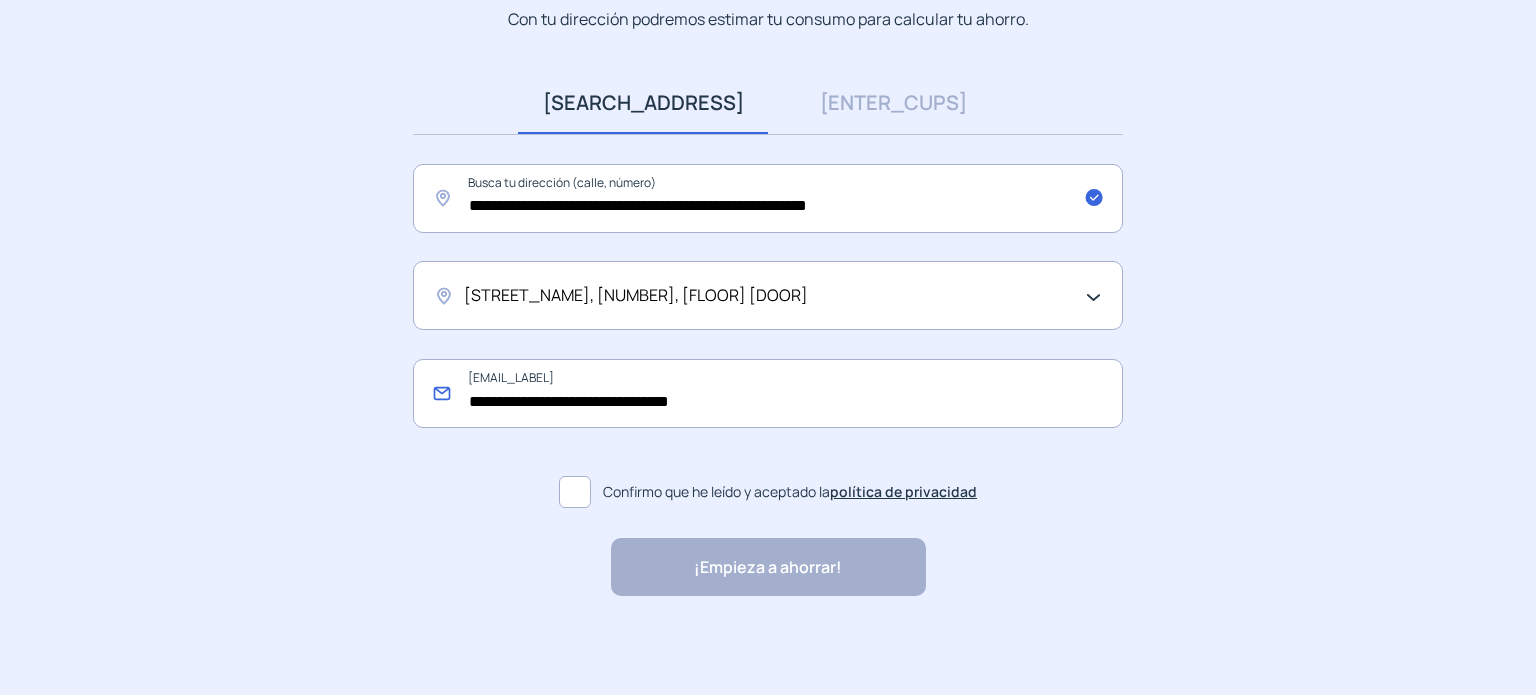 scroll, scrollTop: 228, scrollLeft: 0, axis: vertical 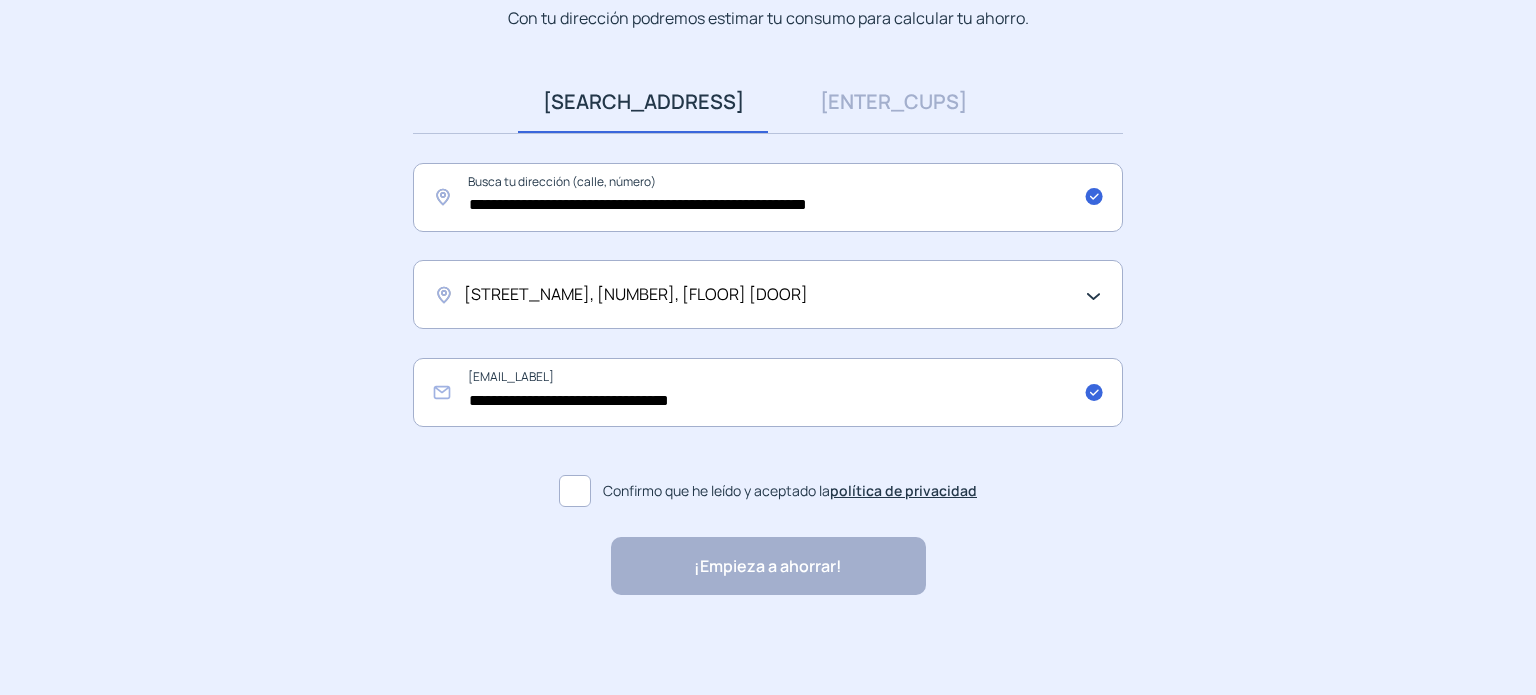 click at bounding box center [575, 491] 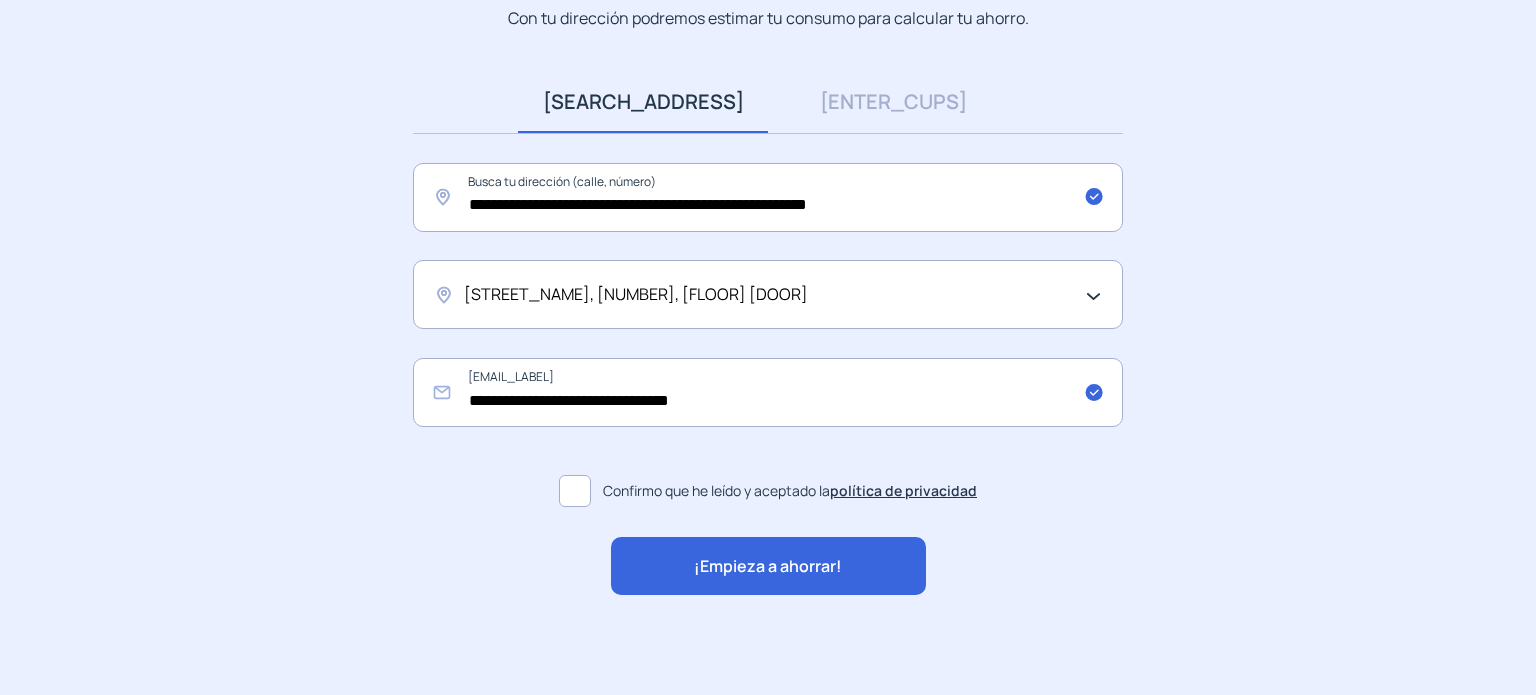 click on "¡Empieza a ahorrar!" at bounding box center [768, 567] 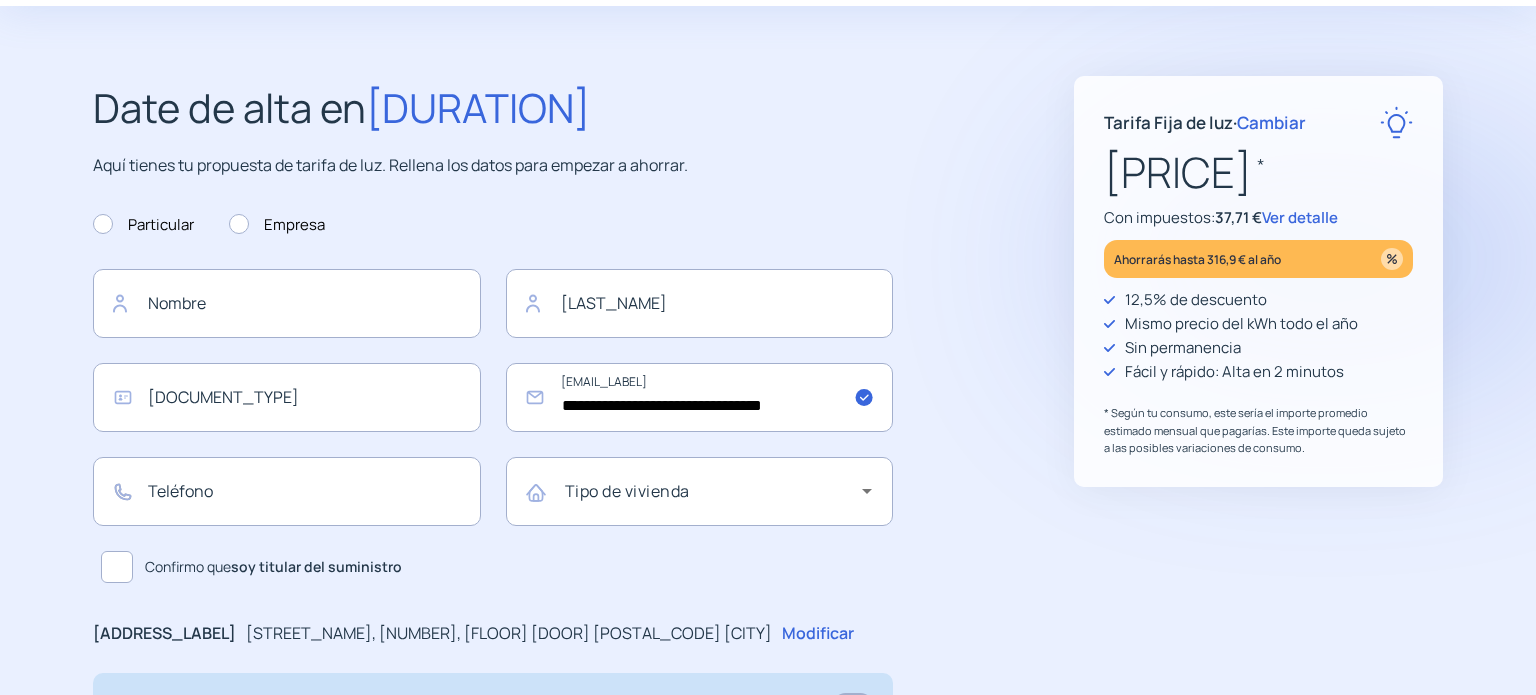 scroll, scrollTop: 32, scrollLeft: 0, axis: vertical 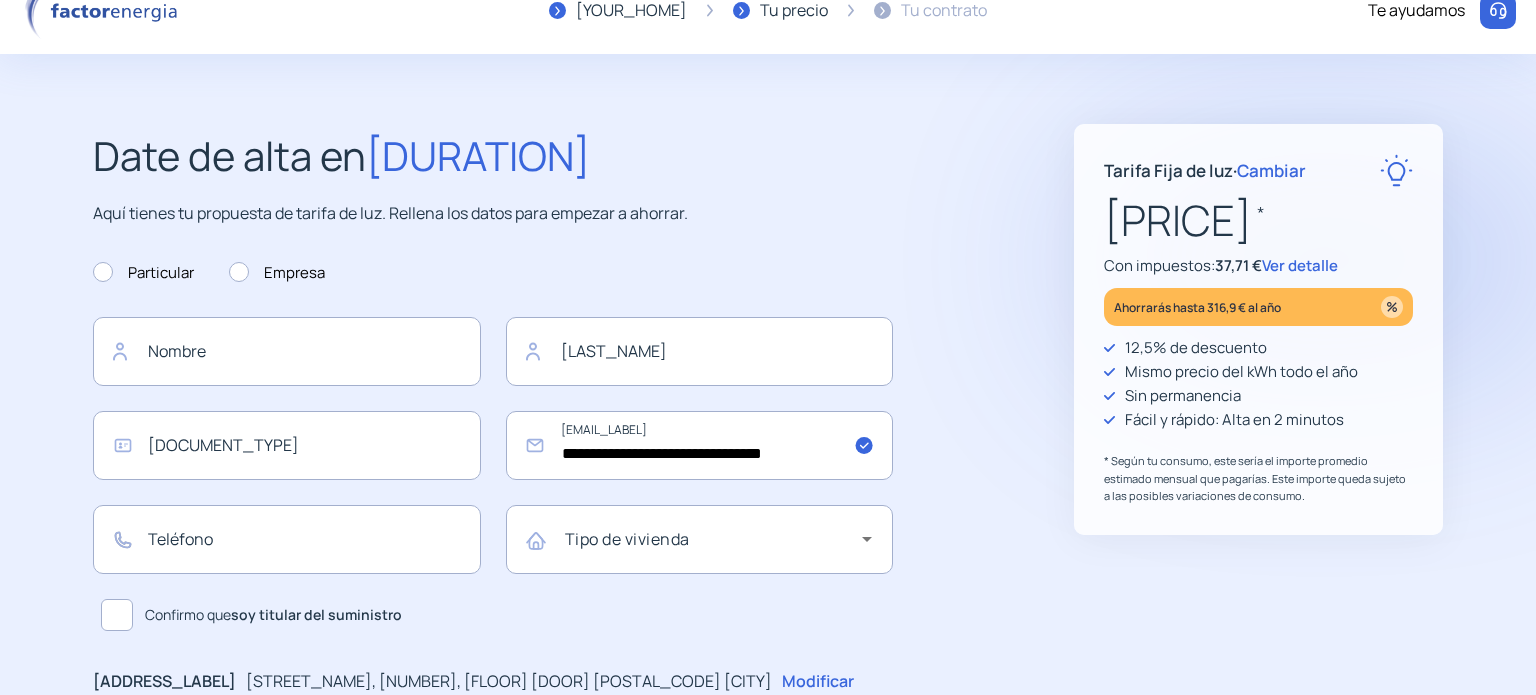 click on "Ver detalle" at bounding box center (1300, 265) 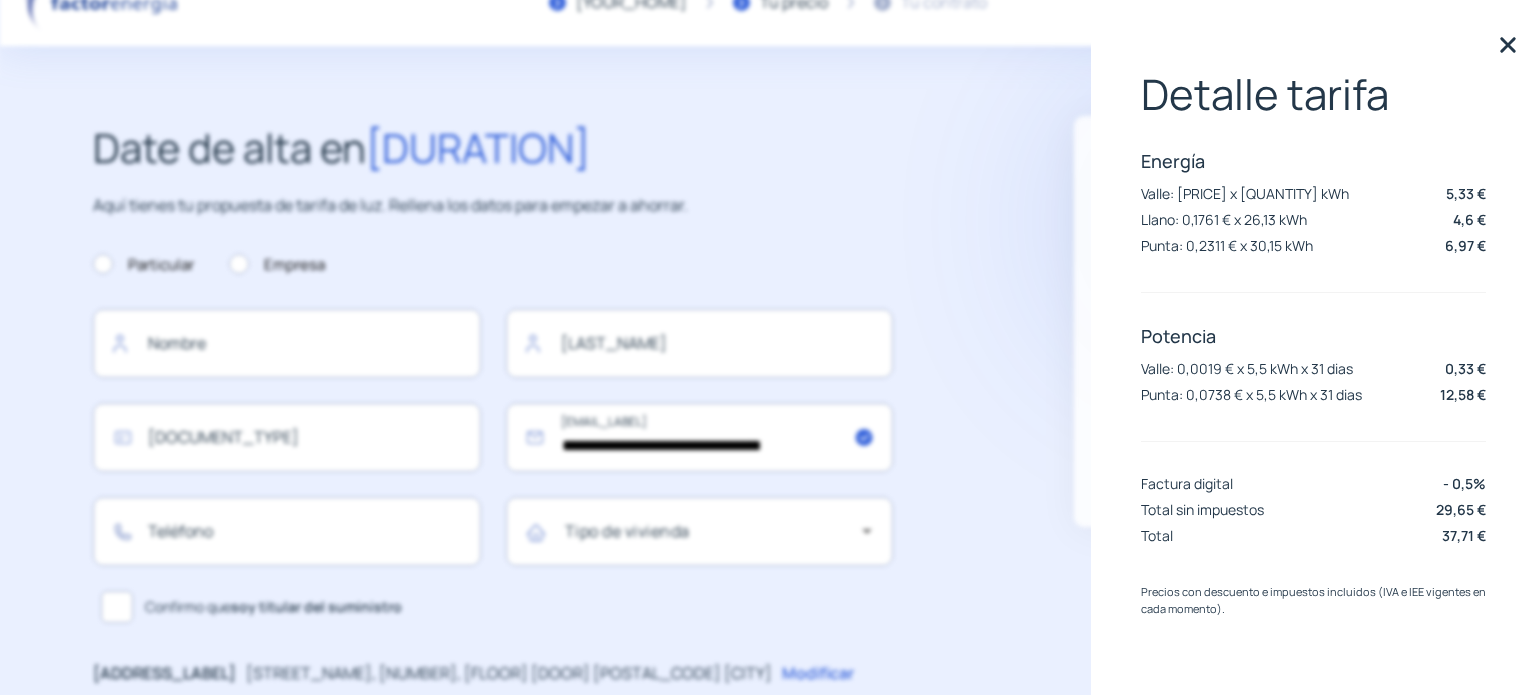 scroll, scrollTop: 41, scrollLeft: 0, axis: vertical 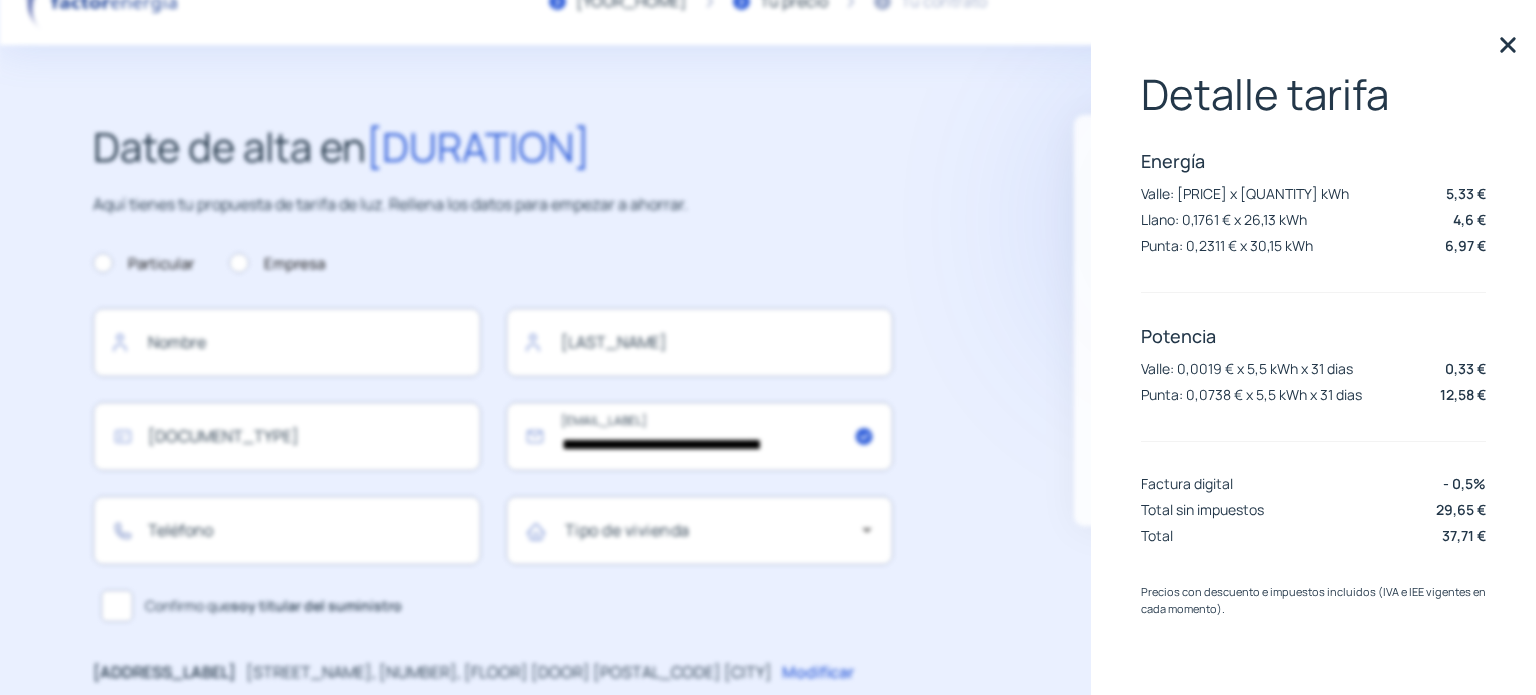 click on "Date de alta en  2 minutos" at bounding box center [493, 147] 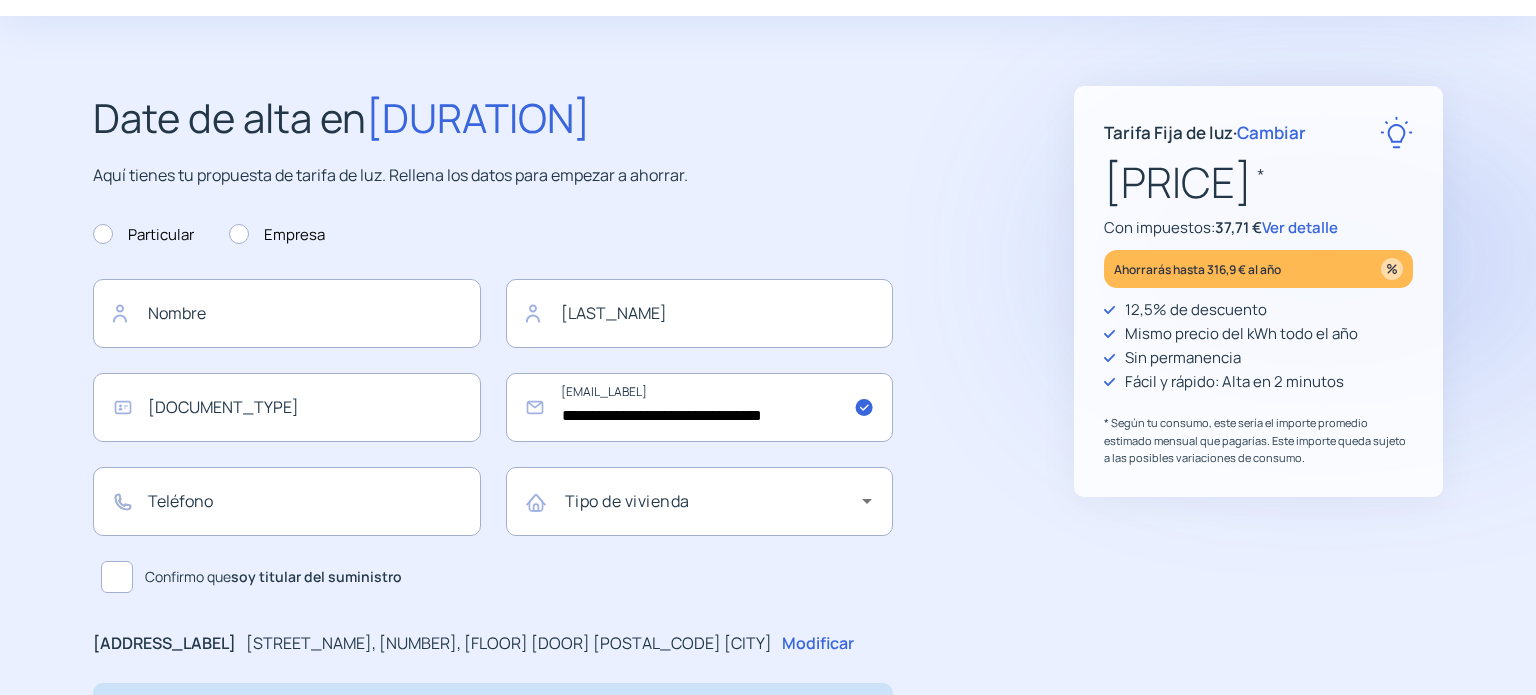 scroll, scrollTop: 258, scrollLeft: 0, axis: vertical 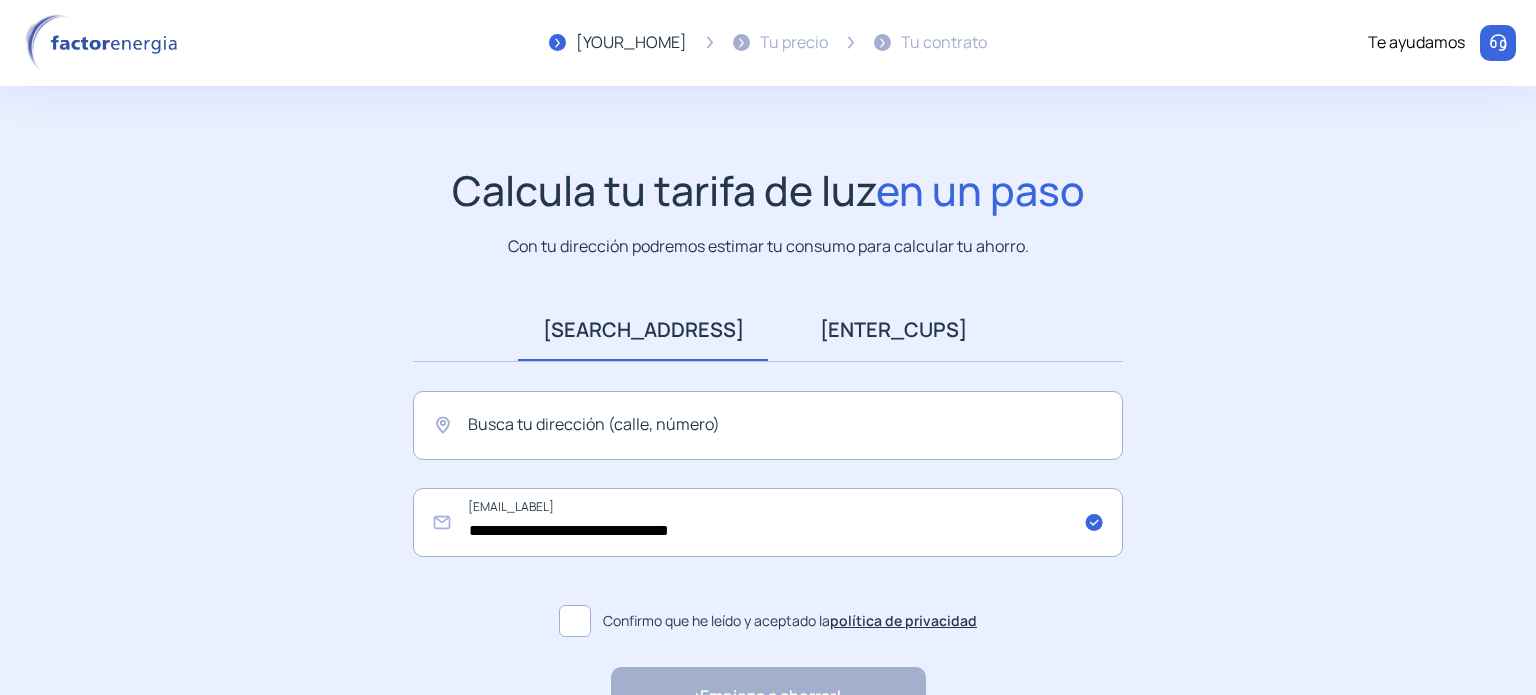 click on "Introducir CUPS" at bounding box center (893, 330) 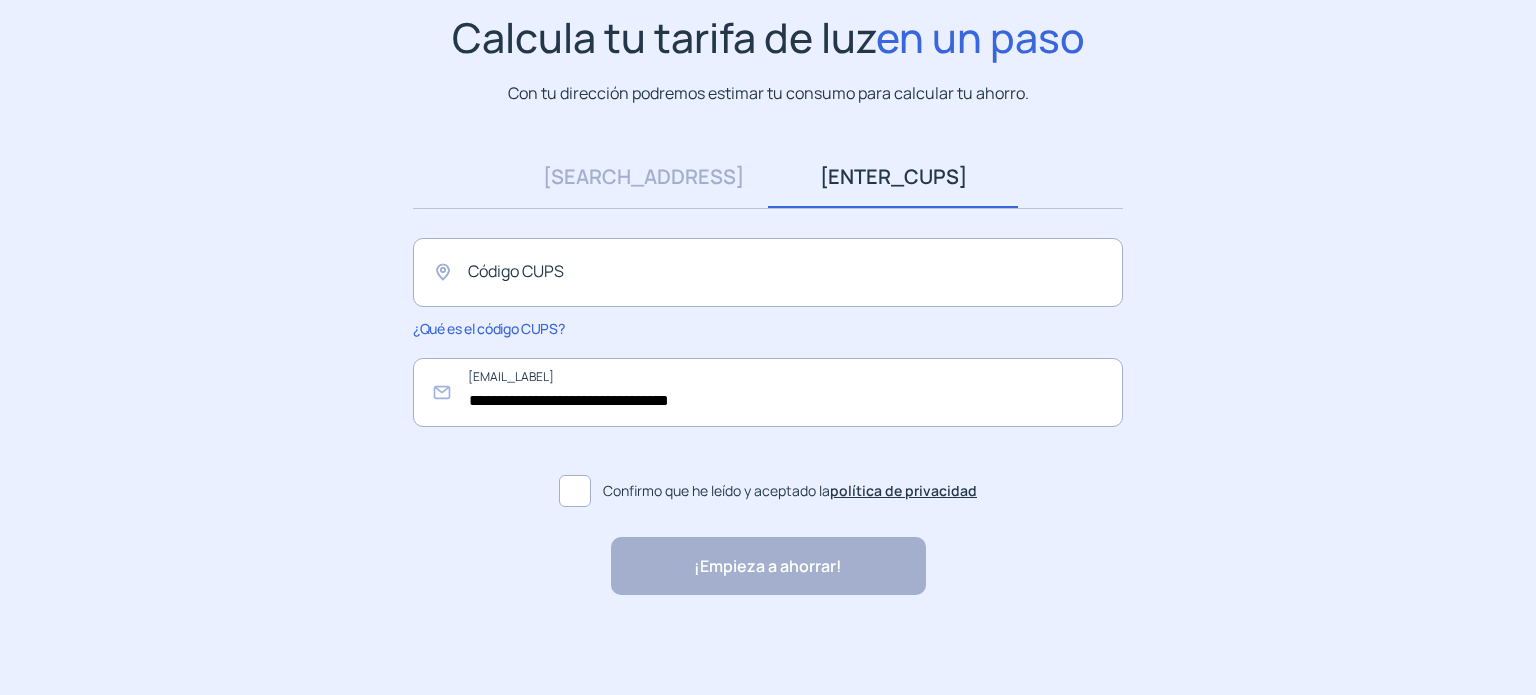 scroll, scrollTop: 0, scrollLeft: 0, axis: both 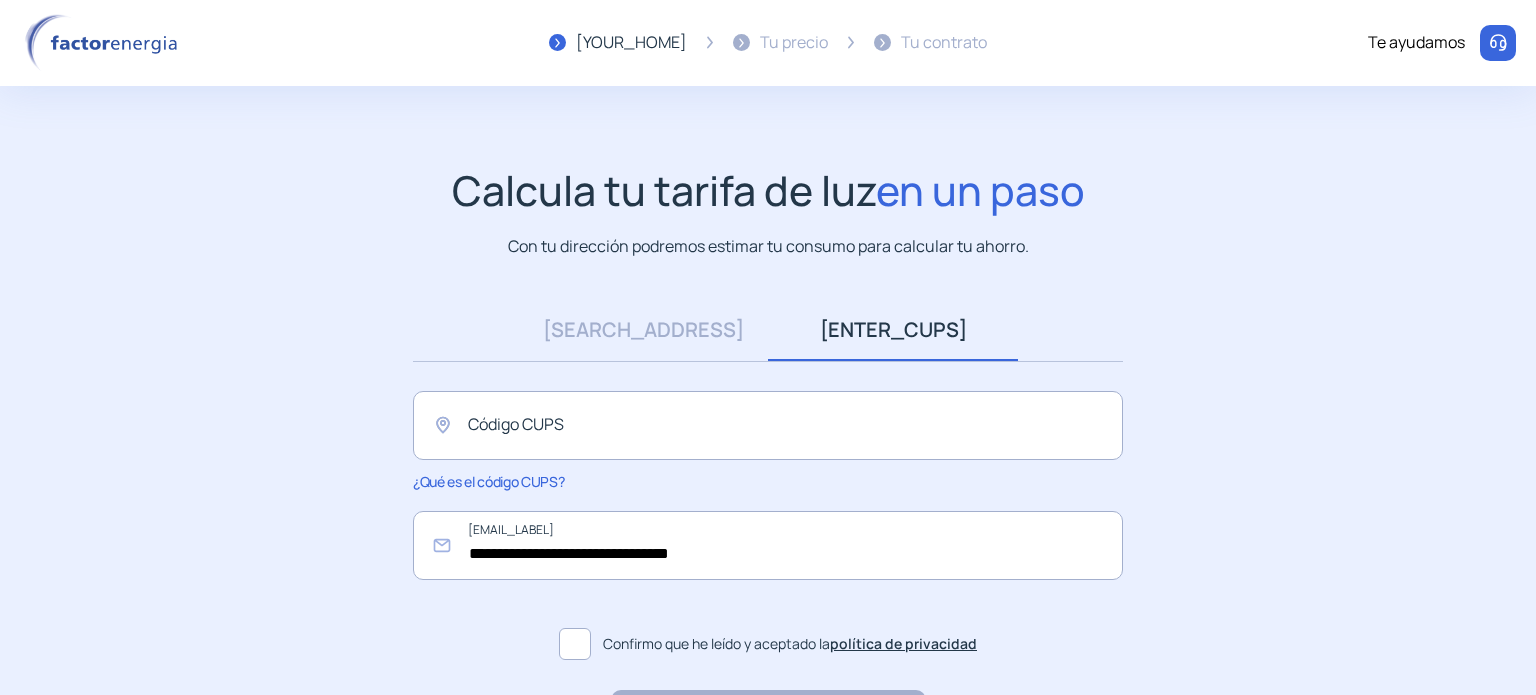 click at bounding box center [105, 43] 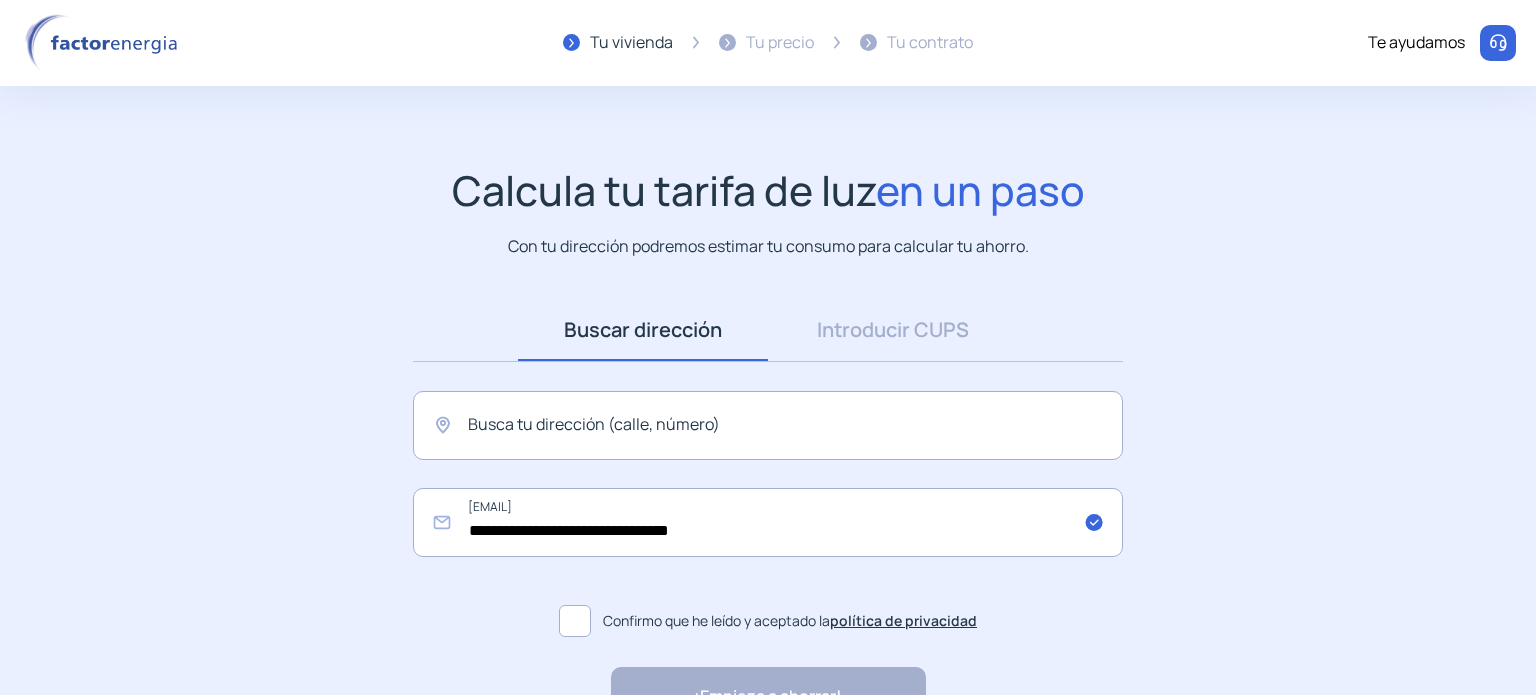scroll, scrollTop: 0, scrollLeft: 0, axis: both 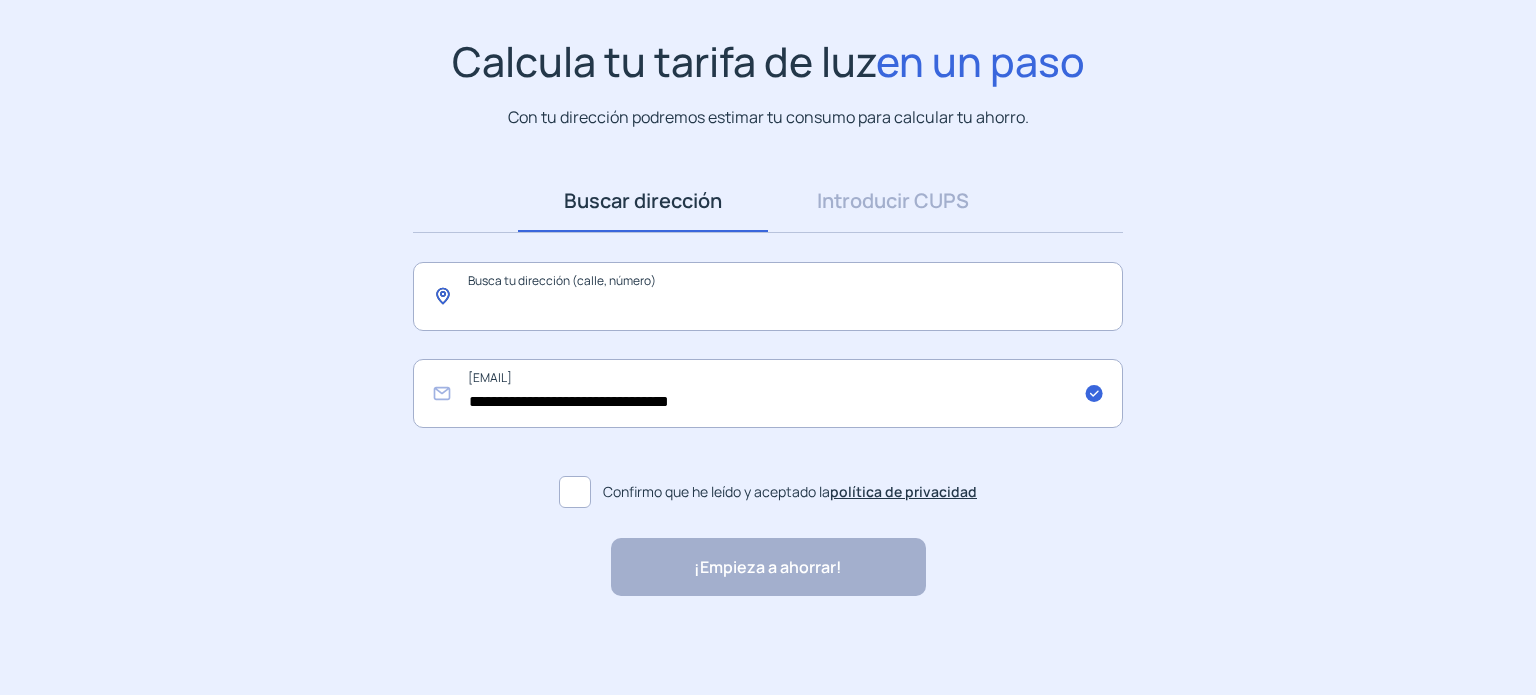 click at bounding box center (768, 296) 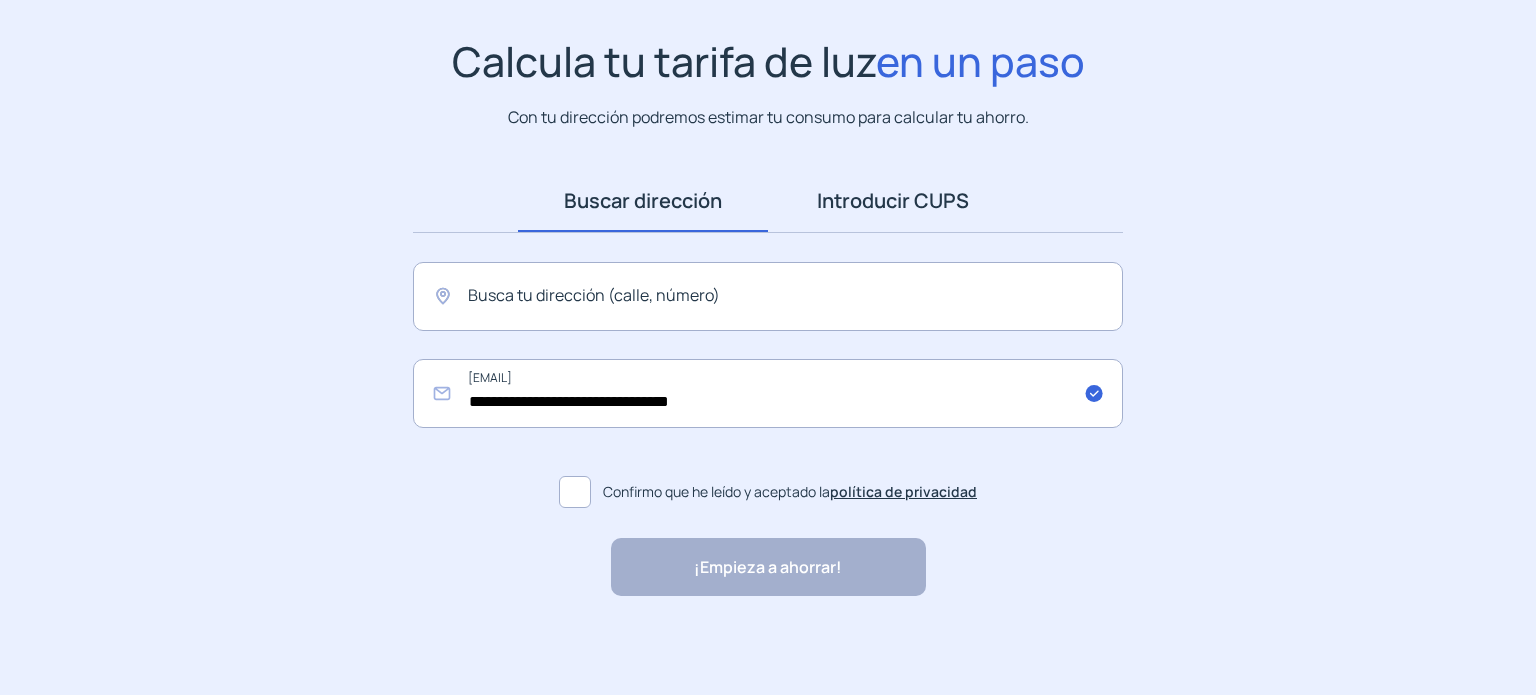 click on "Introducir CUPS" at bounding box center (893, 201) 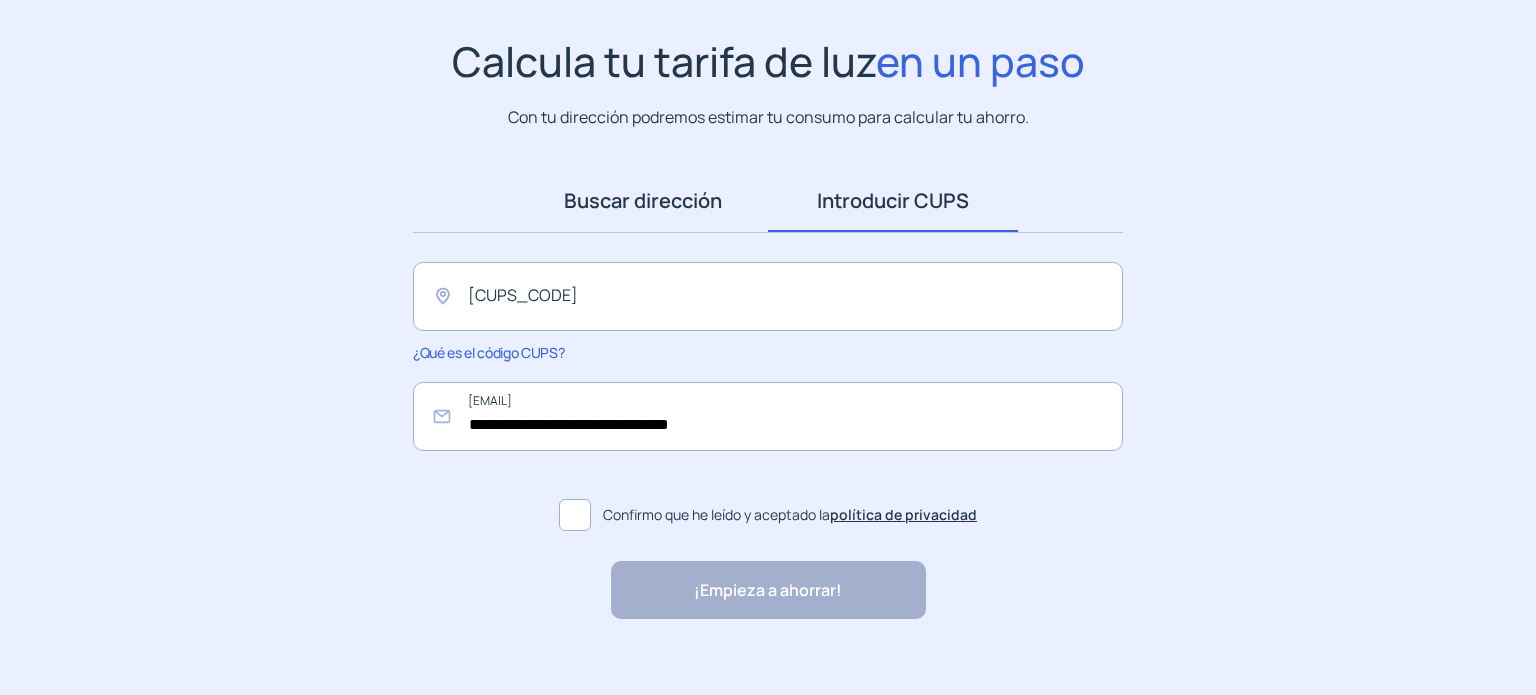 click on "Buscar dirección" at bounding box center (643, 201) 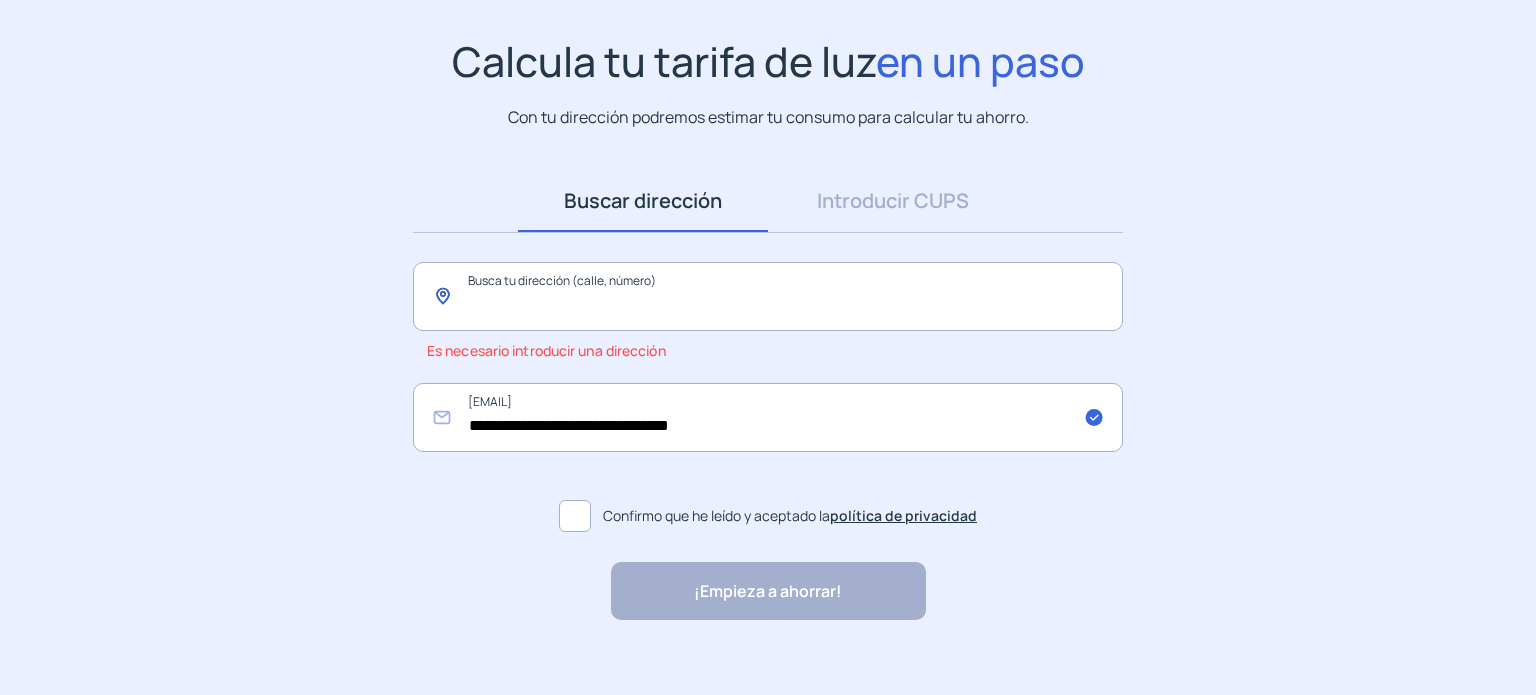 click at bounding box center [768, 296] 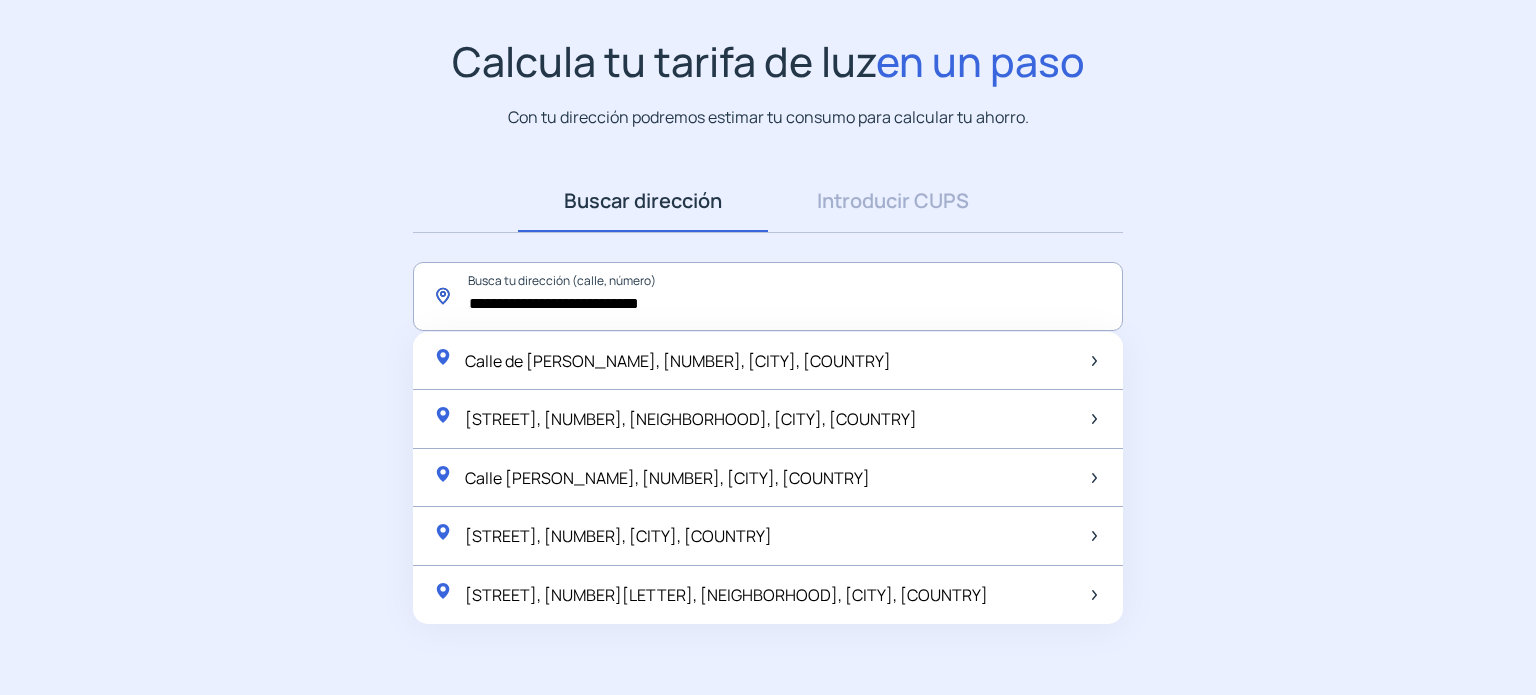 type on "**********" 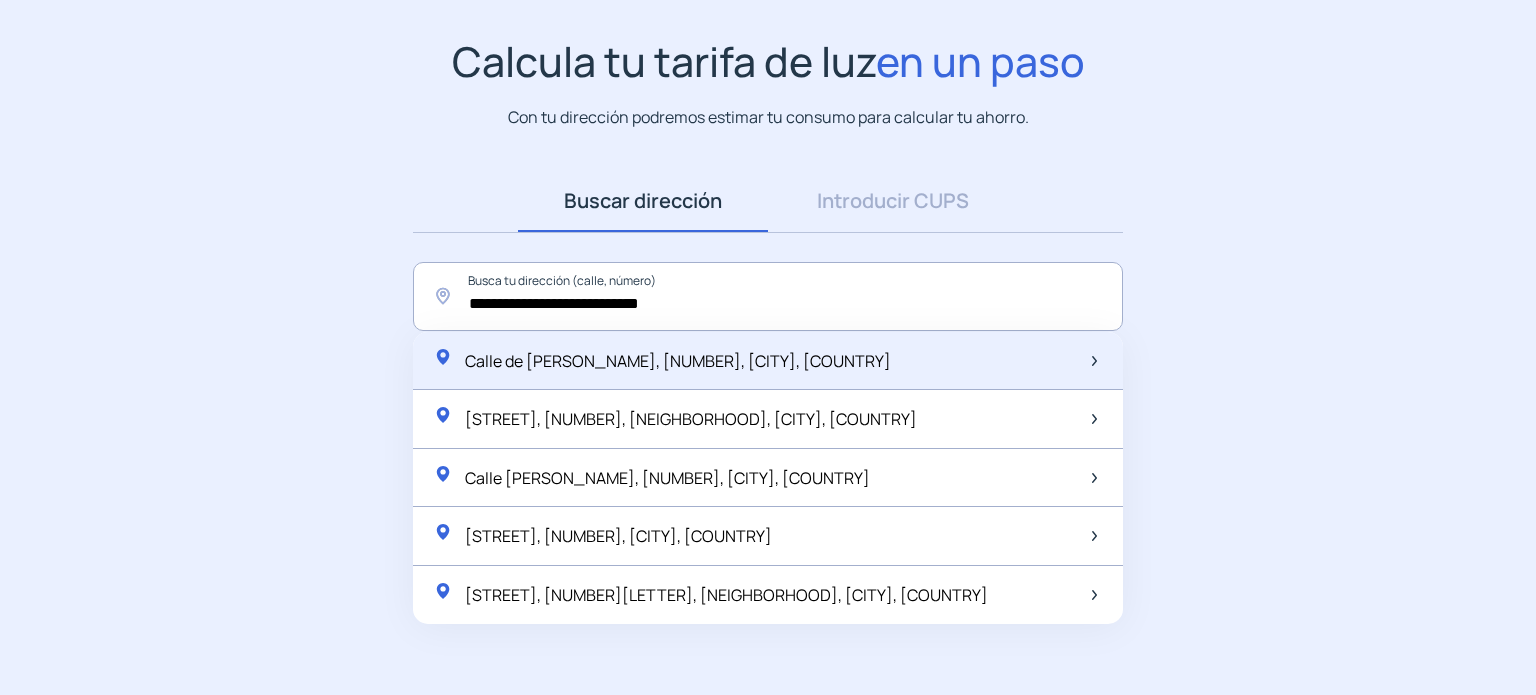 click on "Calle de [PERSON_NAME], [NUMBER], [CITY], [COUNTRY]" at bounding box center [768, 361] 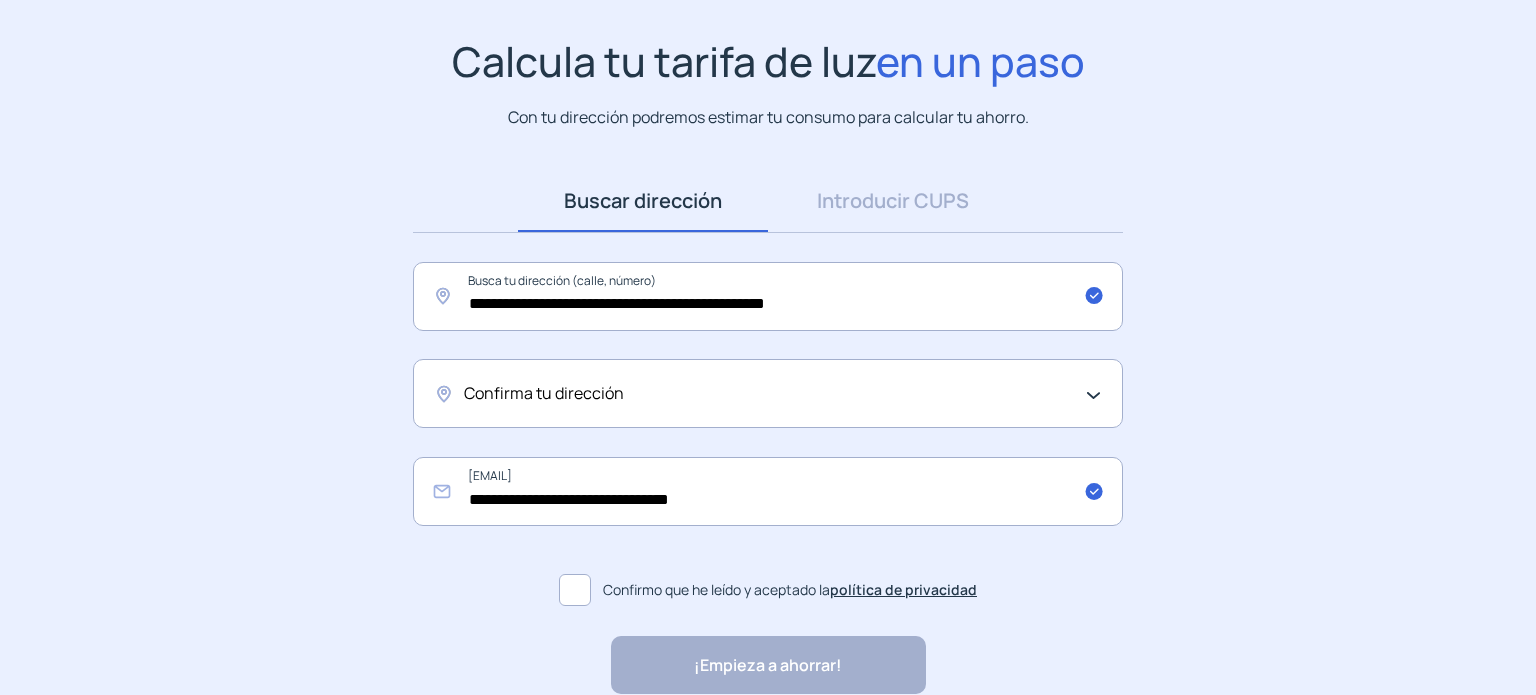 click on "Confirma tu dirección" at bounding box center (763, 394) 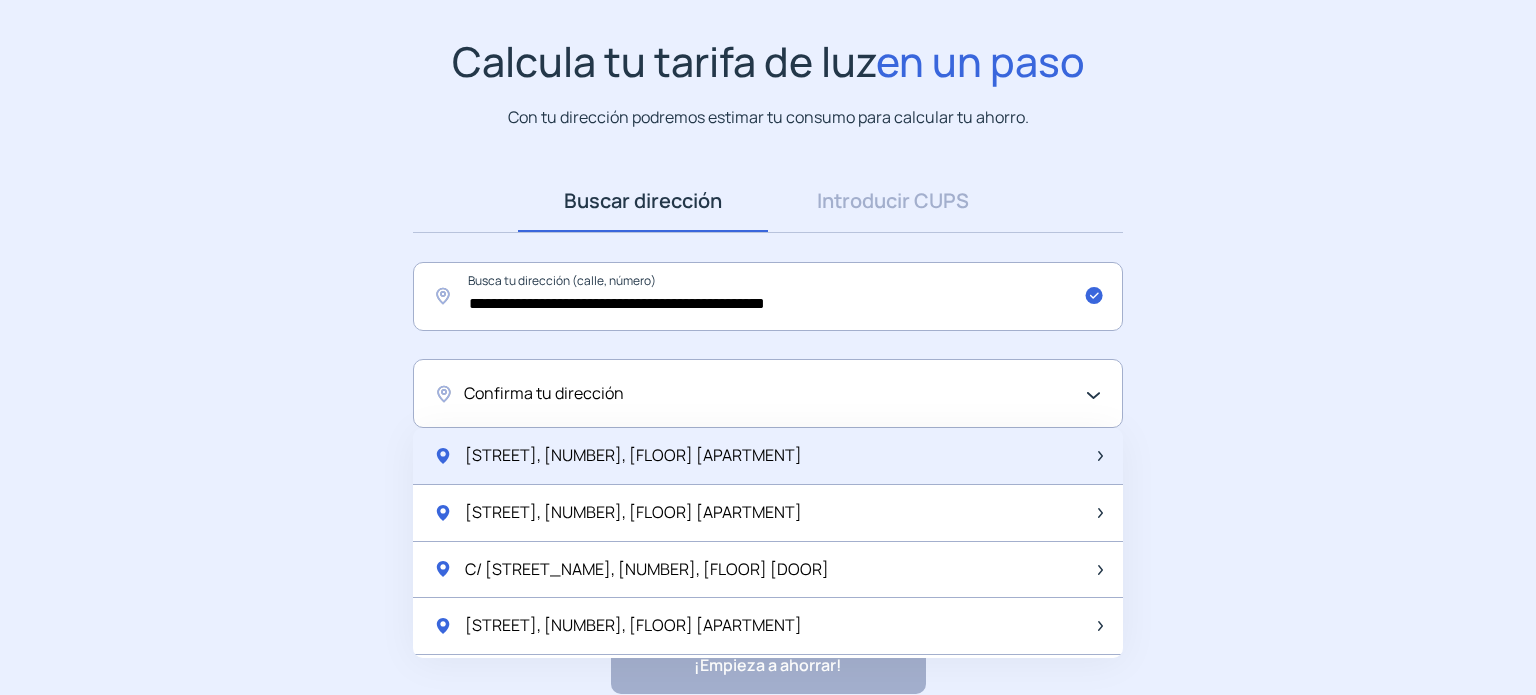 scroll, scrollTop: 0, scrollLeft: 0, axis: both 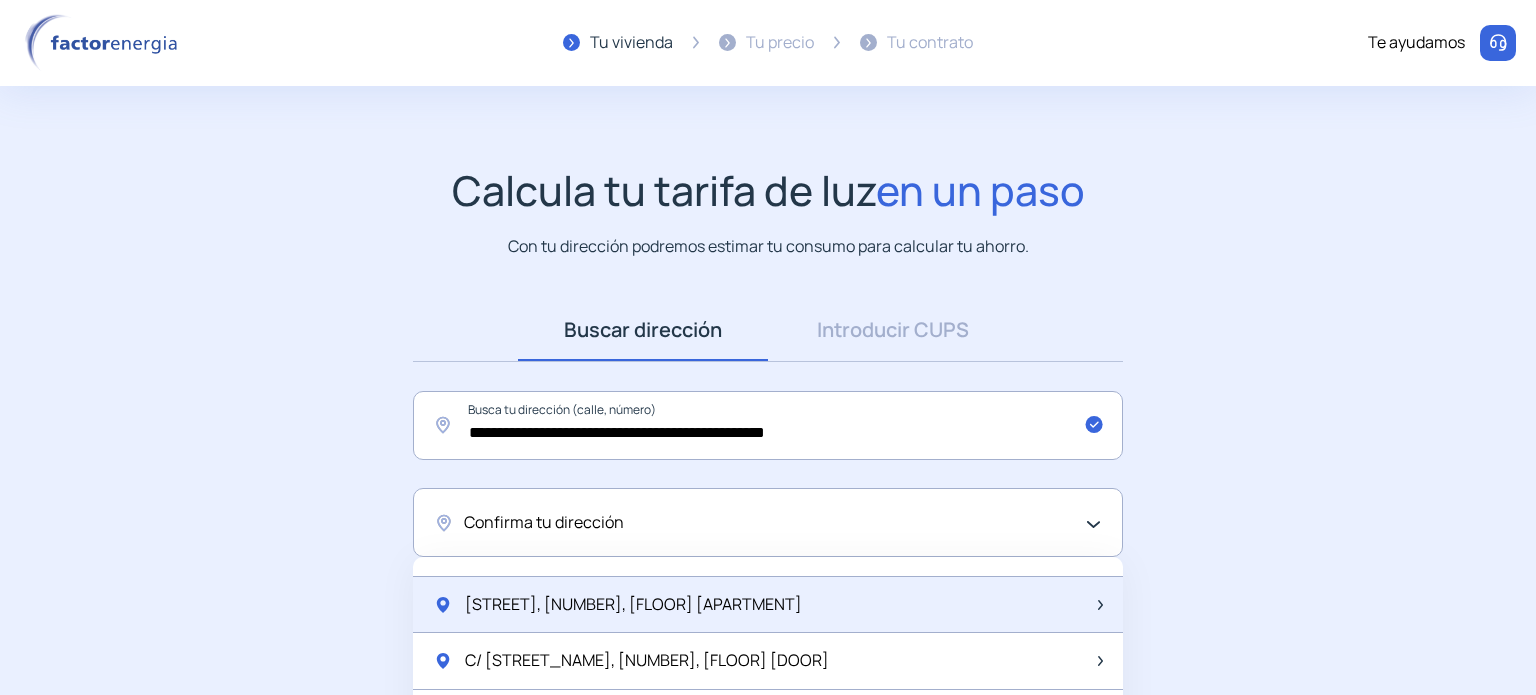 click on "[STREET], [NUMBER], [FLOOR] [APARTMENT]" at bounding box center (768, 605) 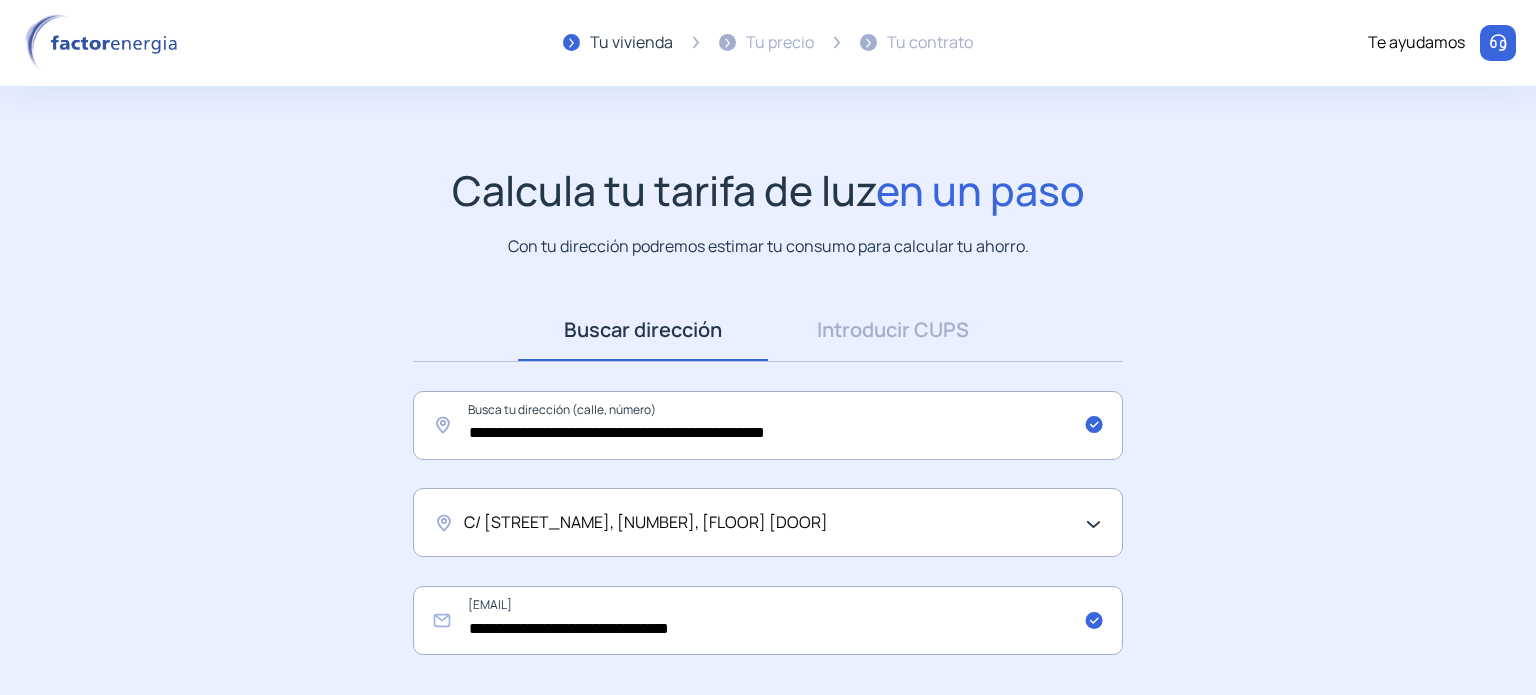 scroll, scrollTop: 228, scrollLeft: 0, axis: vertical 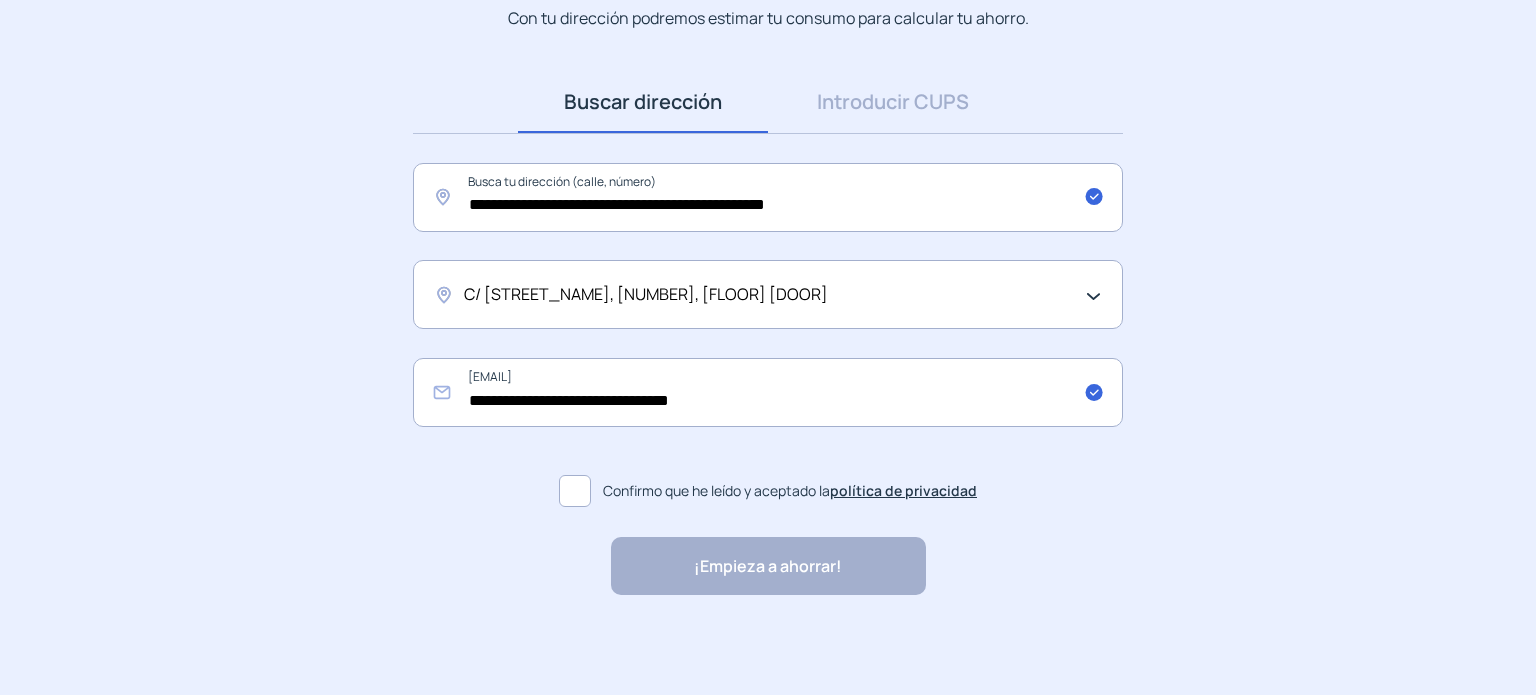 click at bounding box center [575, 491] 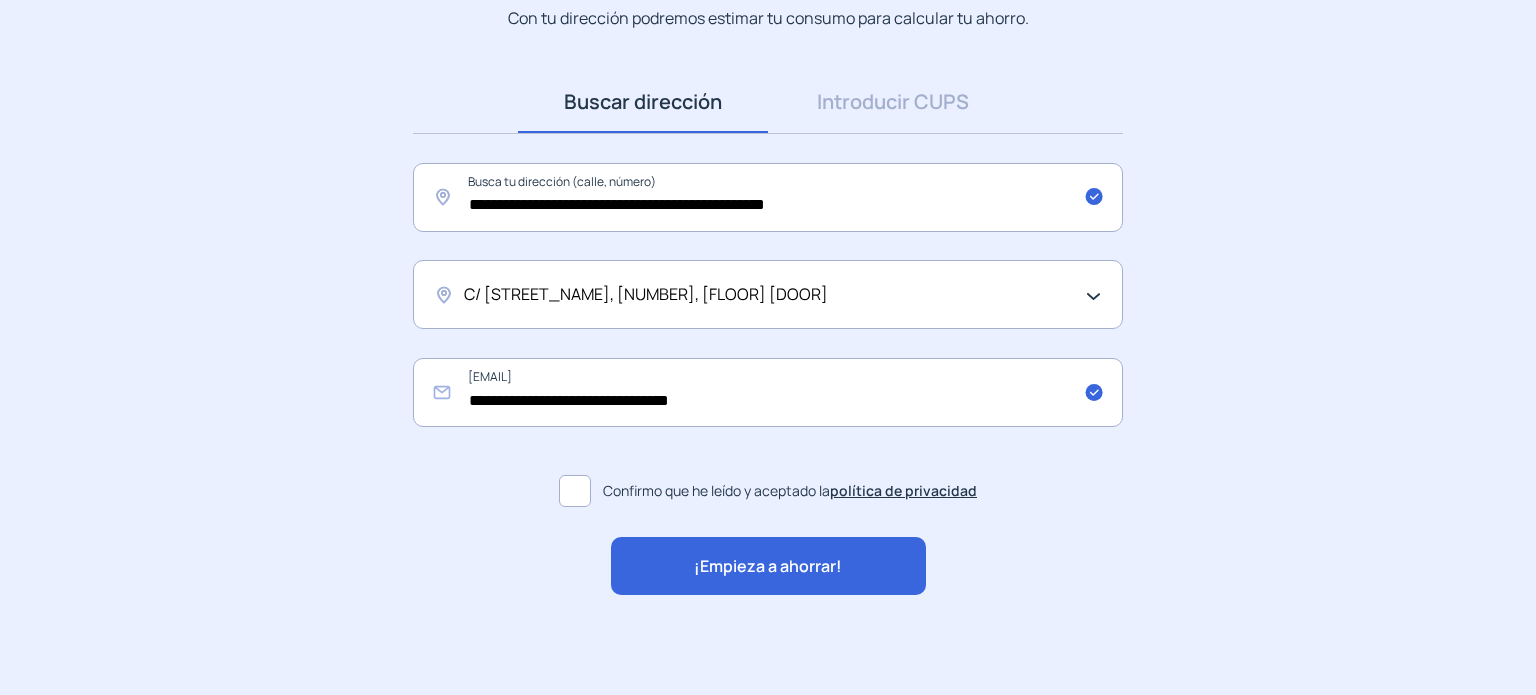 click on "¡Empieza a ahorrar!" at bounding box center (768, 566) 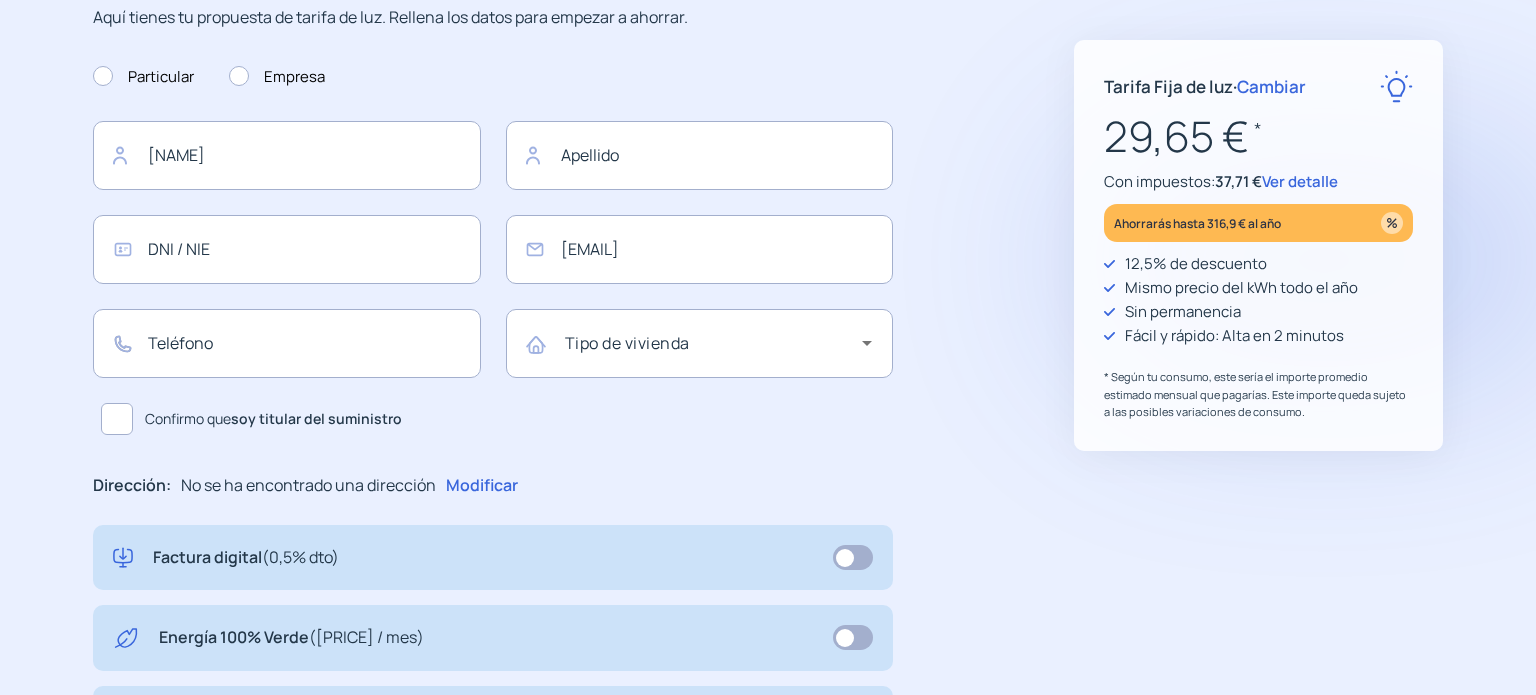 scroll, scrollTop: 0, scrollLeft: 0, axis: both 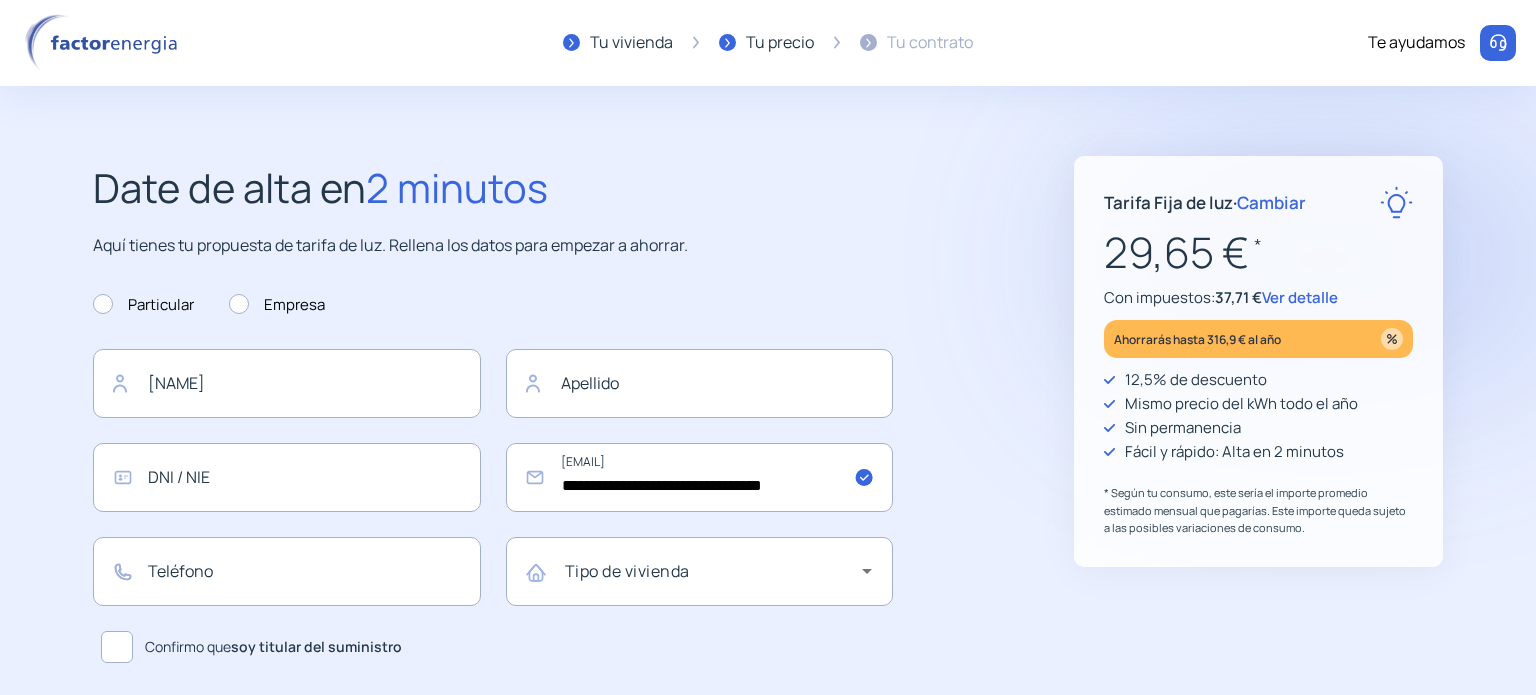 click on "Ver detalle" at bounding box center (1300, 297) 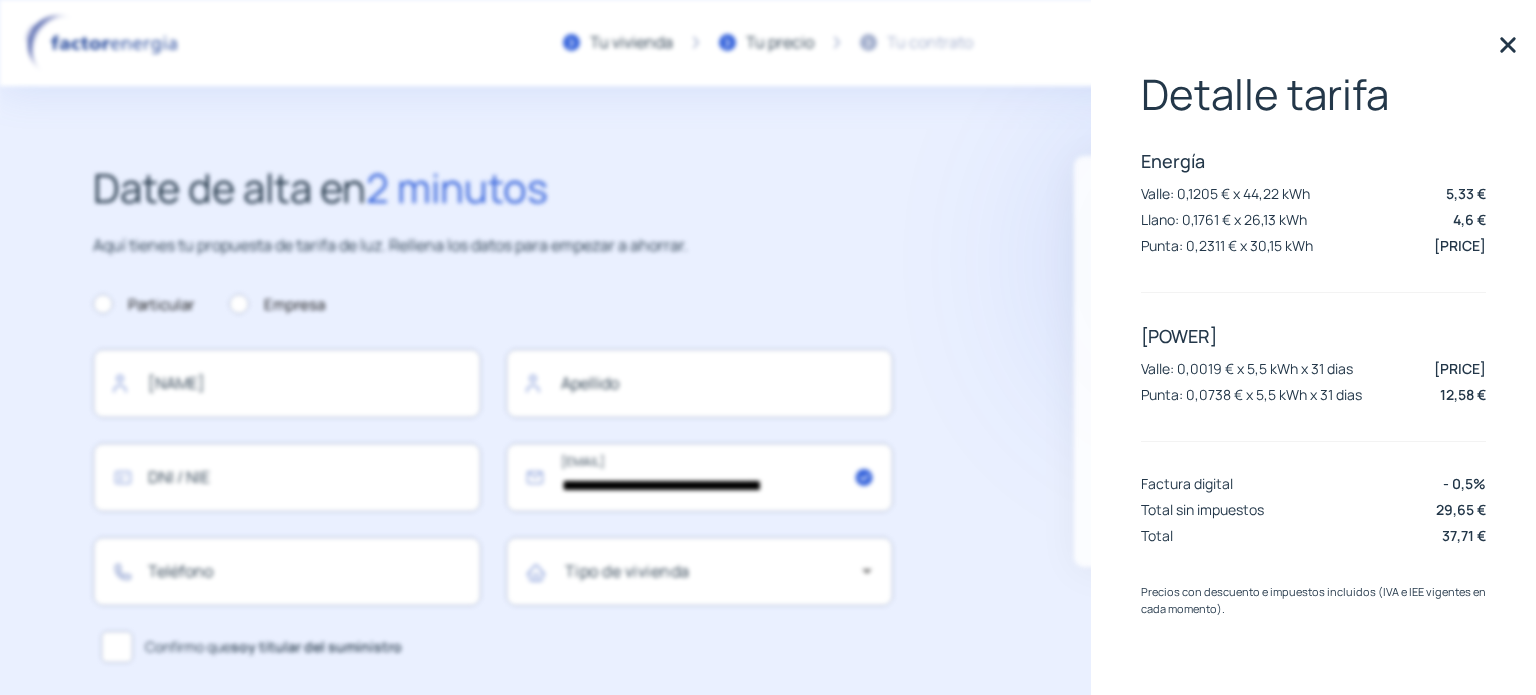 scroll, scrollTop: 20, scrollLeft: 0, axis: vertical 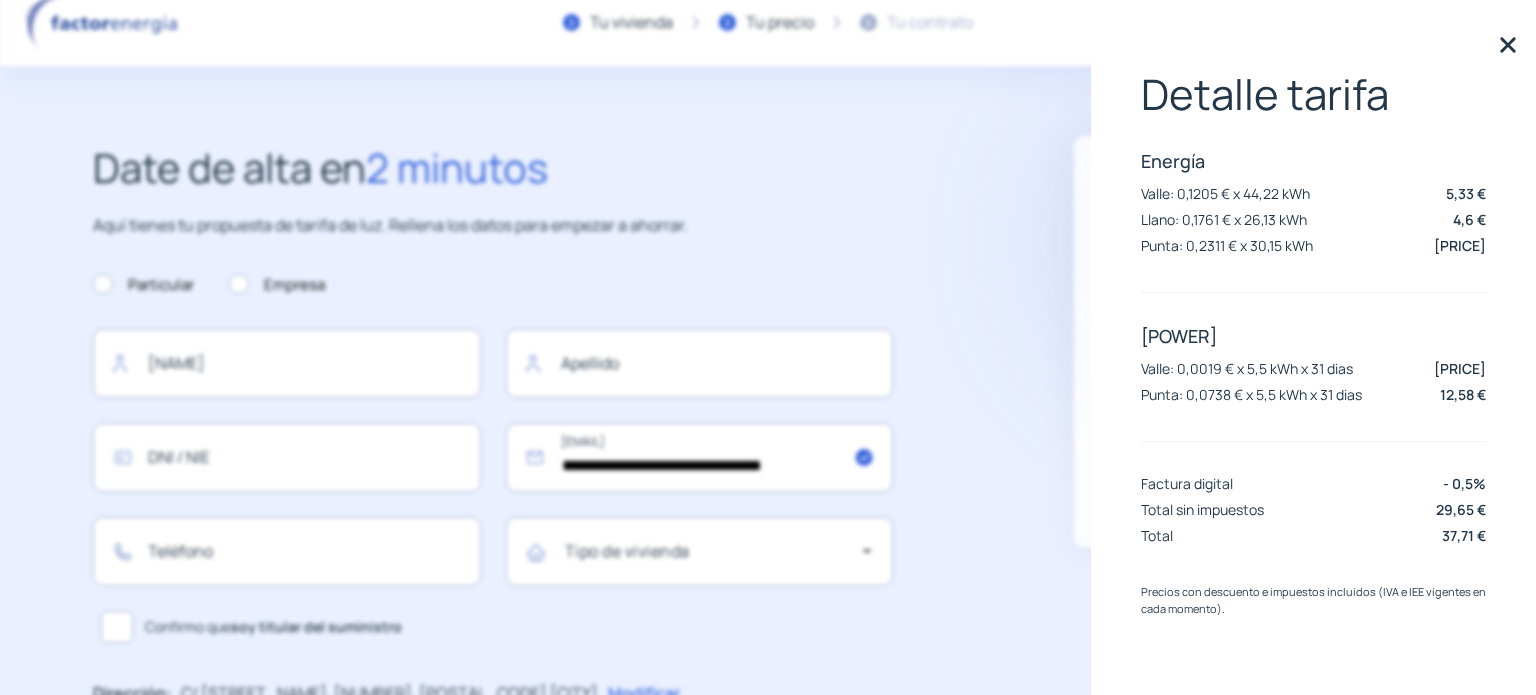 click at bounding box center [1508, 45] 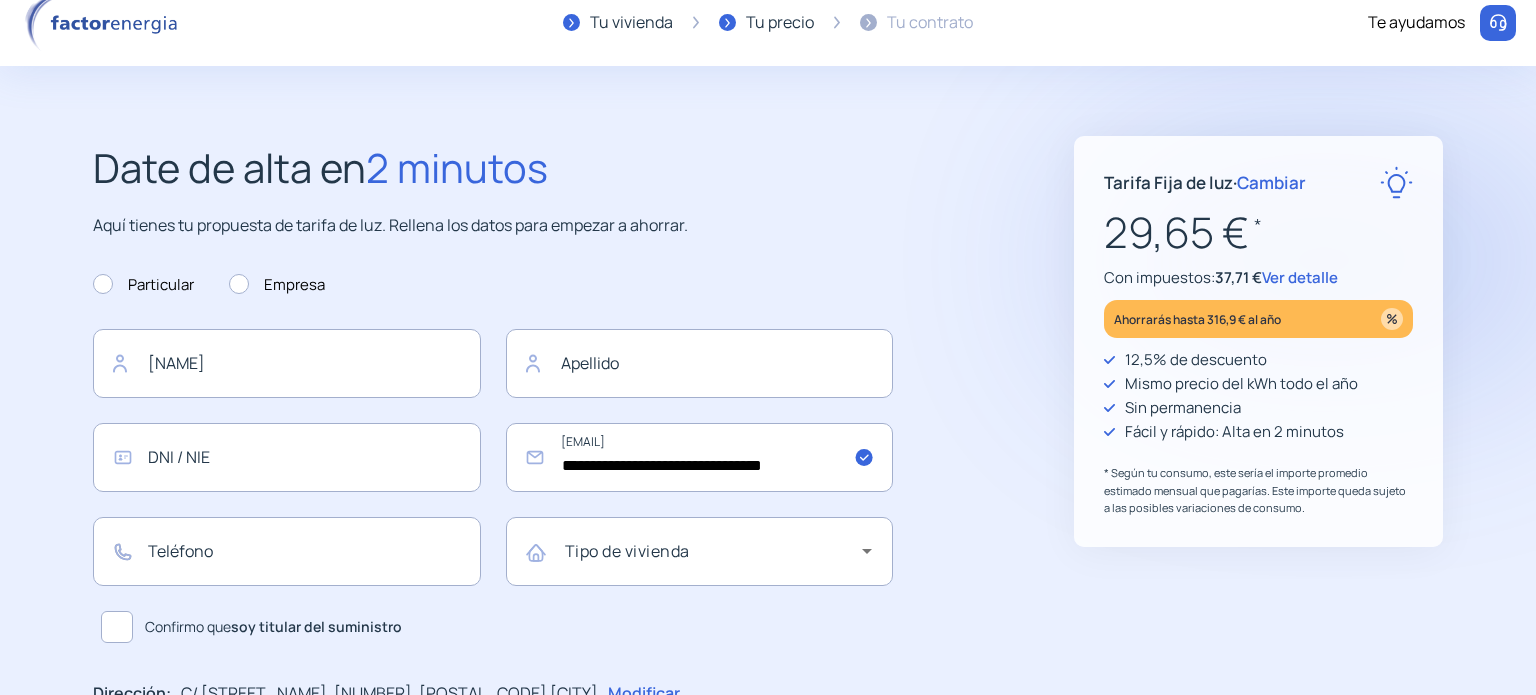 click at bounding box center [1498, 23] 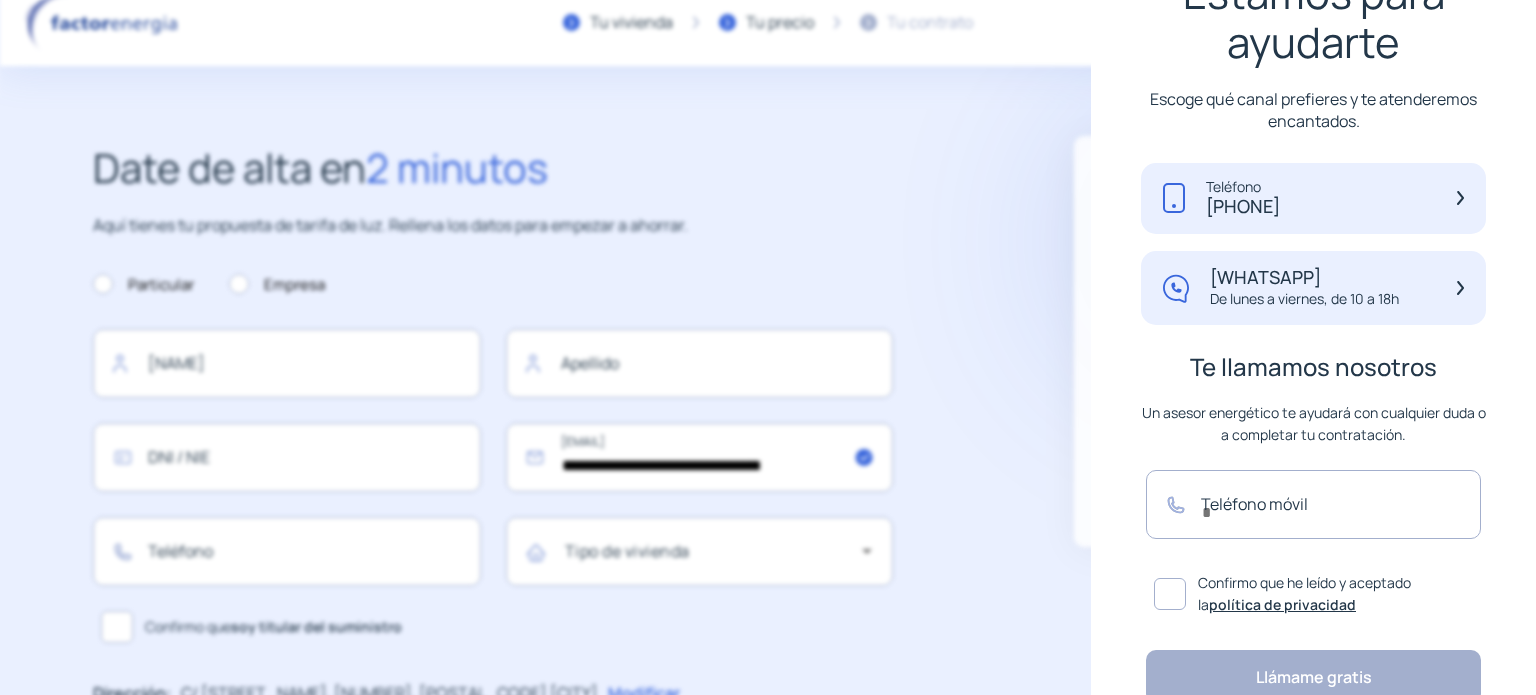 scroll, scrollTop: 242, scrollLeft: 0, axis: vertical 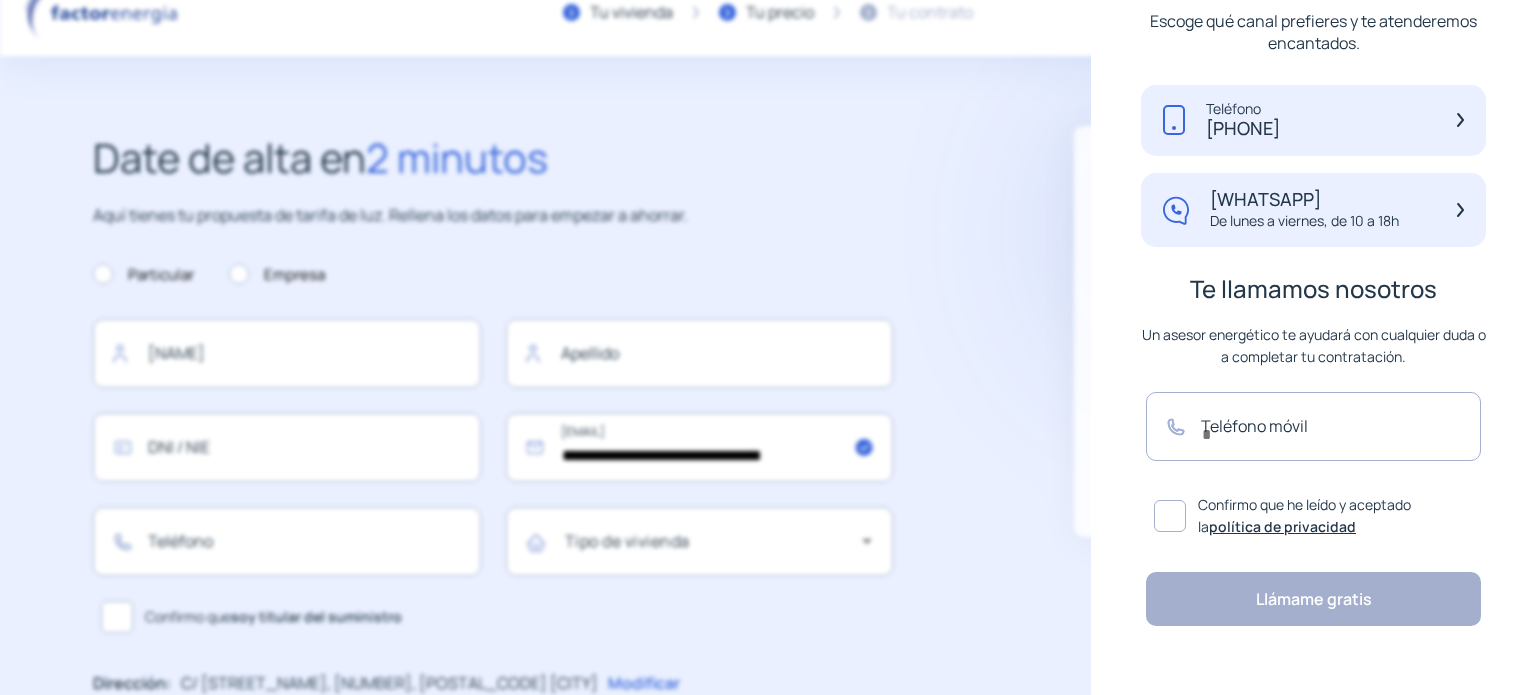 click on "**********" at bounding box center (543, 751) 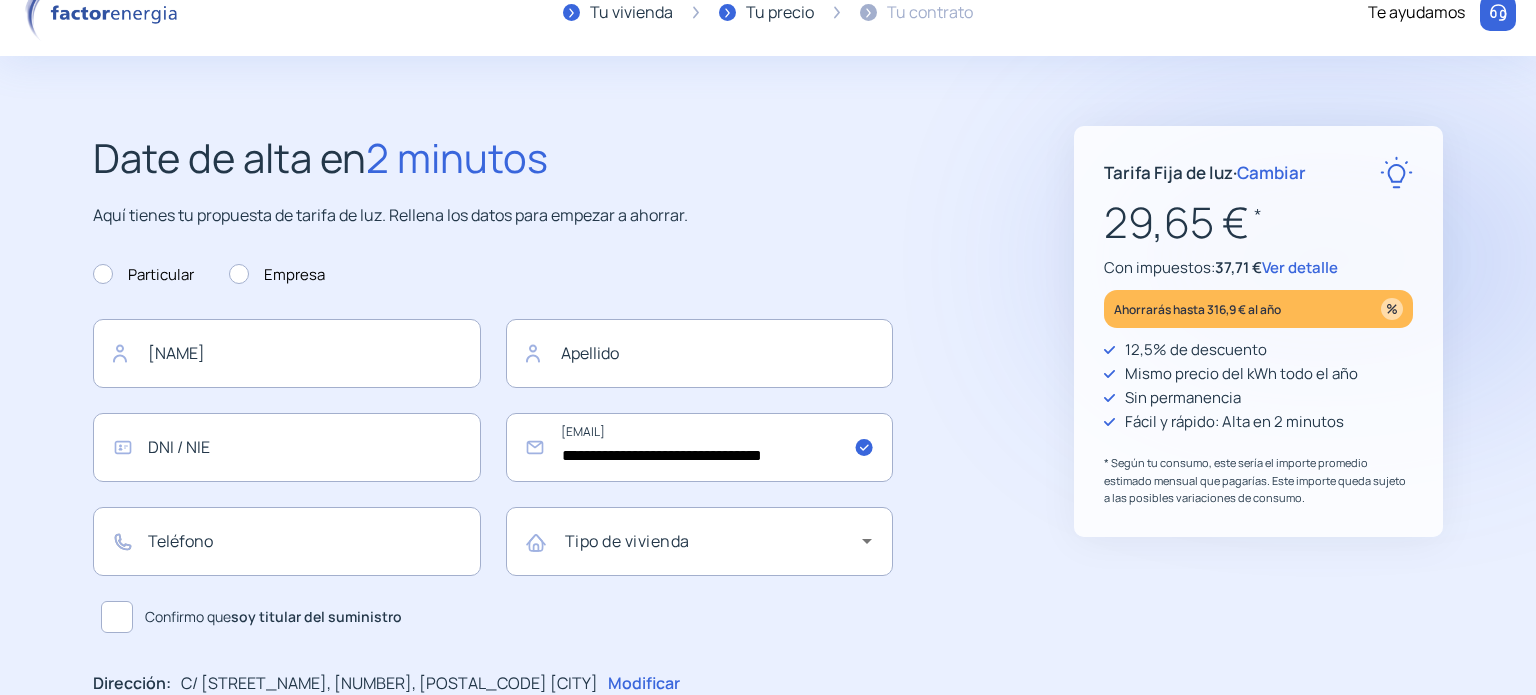 click on "Ver detalle" at bounding box center [1300, 267] 